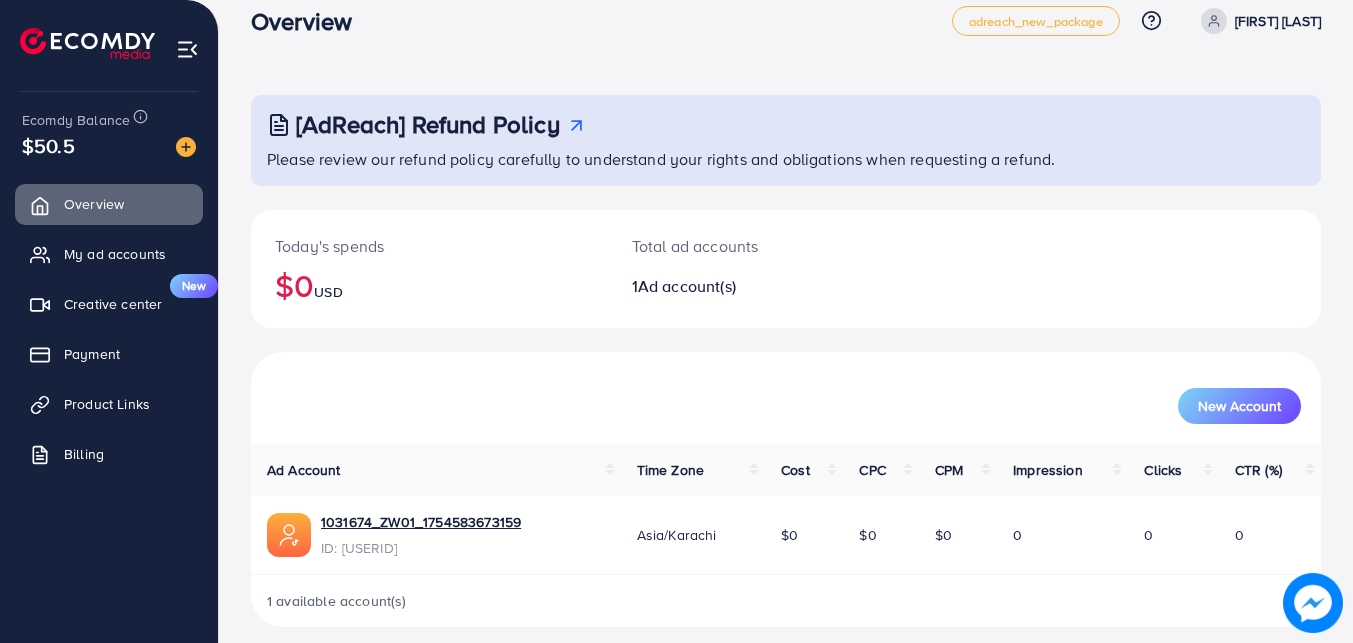 scroll, scrollTop: 45, scrollLeft: 0, axis: vertical 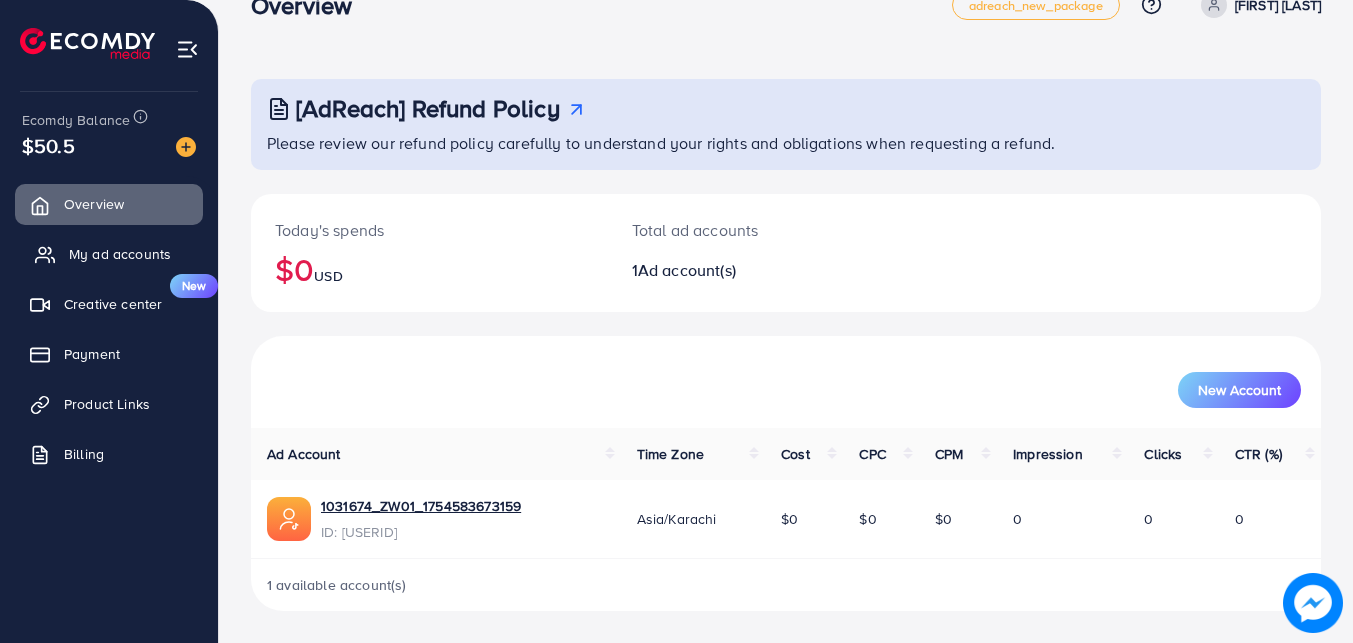 click on "My ad accounts" at bounding box center (120, 254) 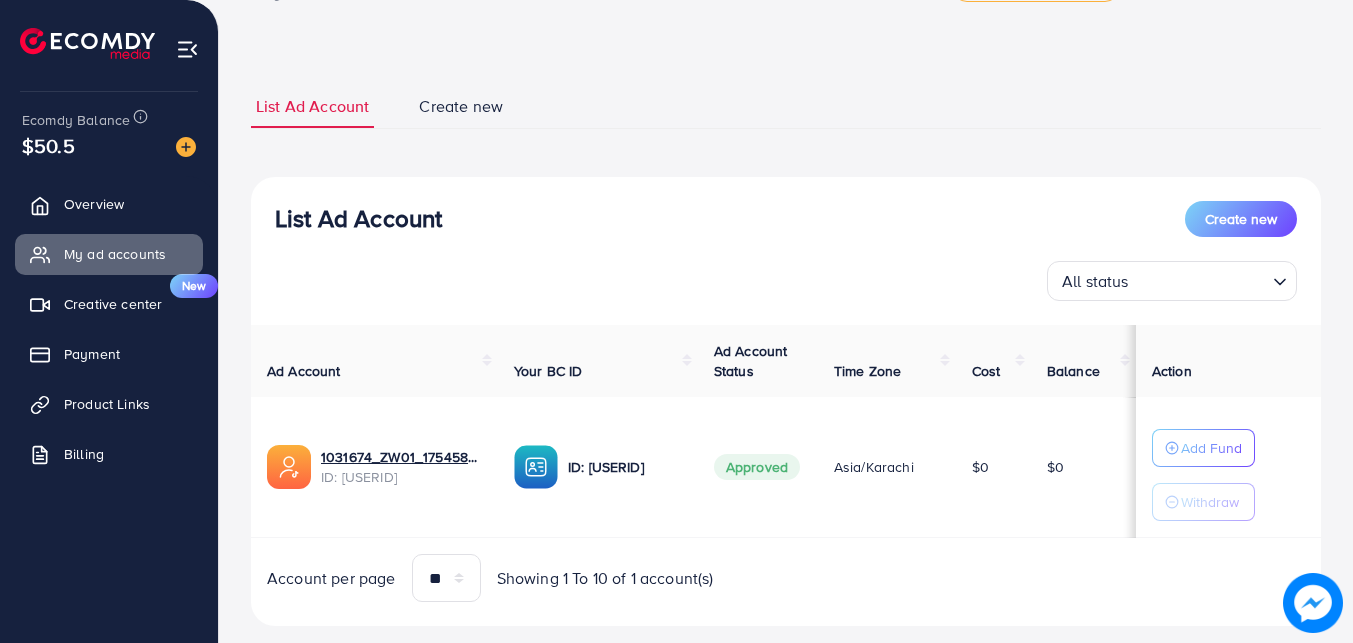 scroll, scrollTop: 102, scrollLeft: 0, axis: vertical 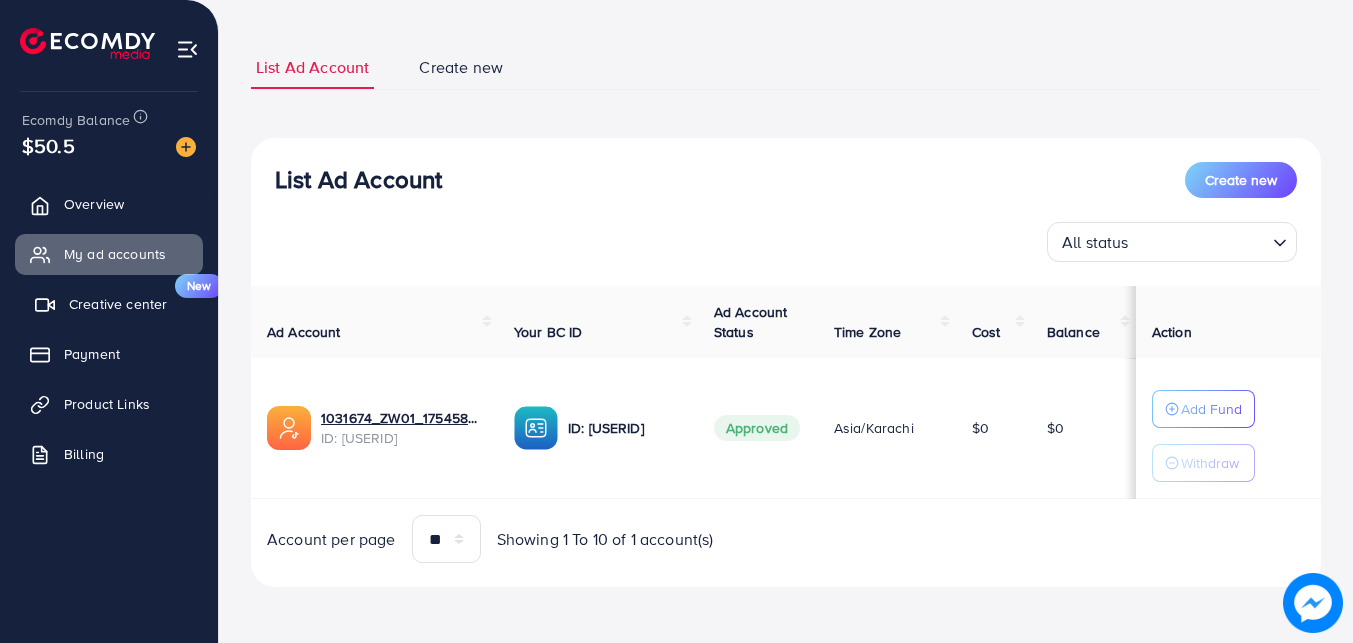 click on "Creative center" at bounding box center [118, 304] 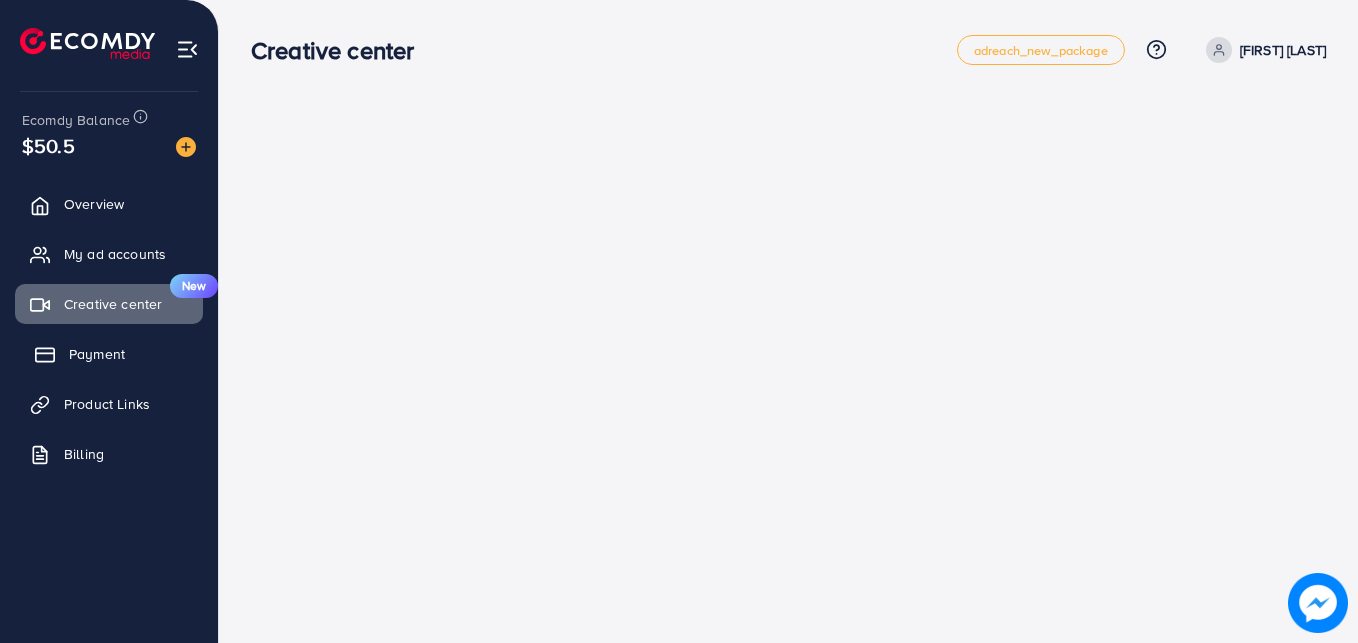 click on "Payment" at bounding box center (109, 354) 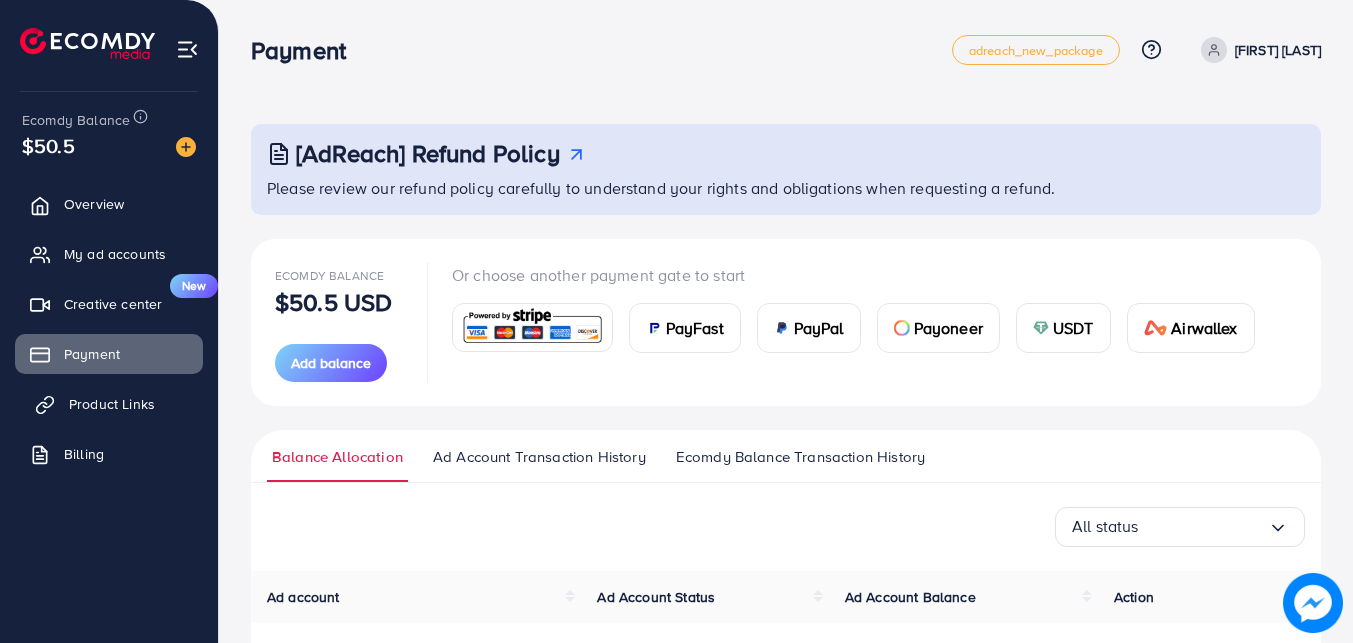 click on "Product Links" at bounding box center [112, 404] 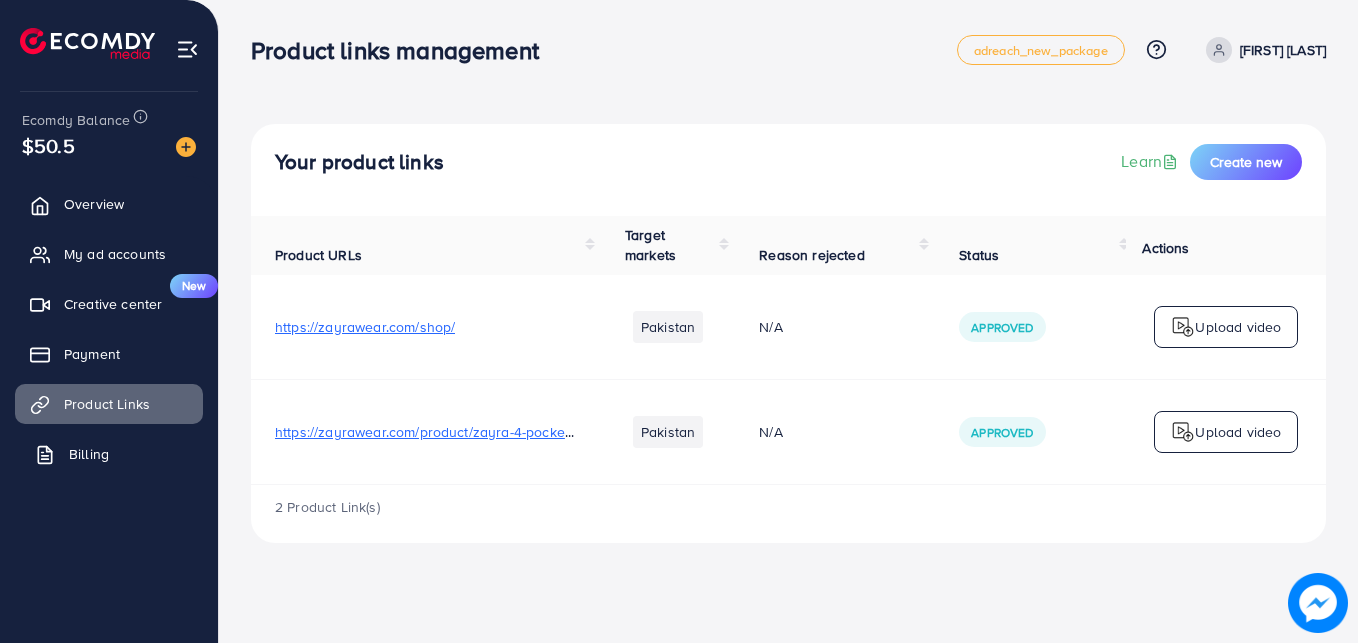 click on "Billing" at bounding box center (109, 454) 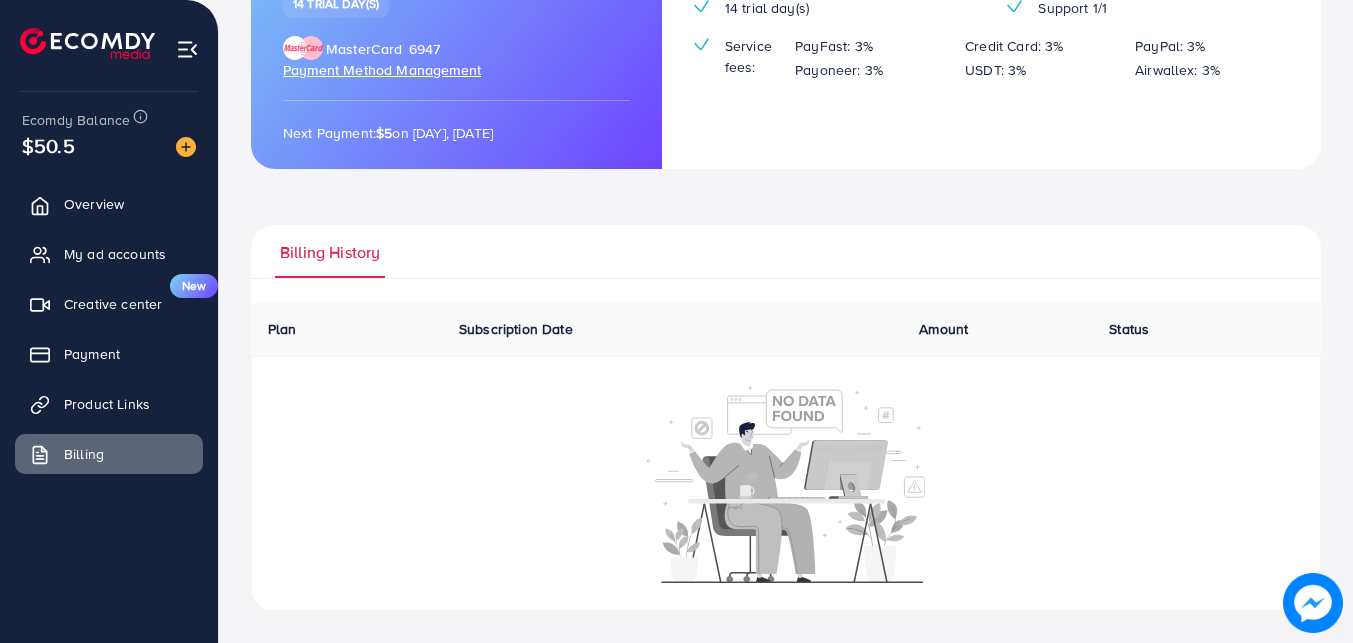 scroll, scrollTop: 0, scrollLeft: 0, axis: both 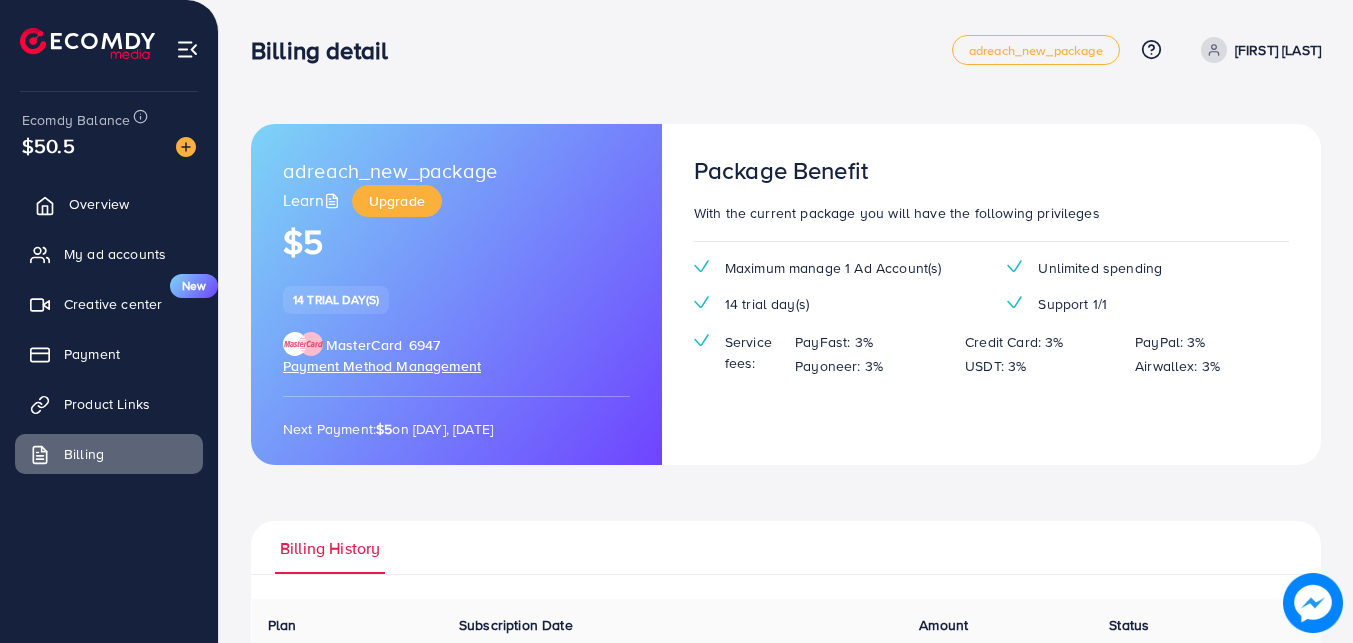click on "Overview" at bounding box center [99, 204] 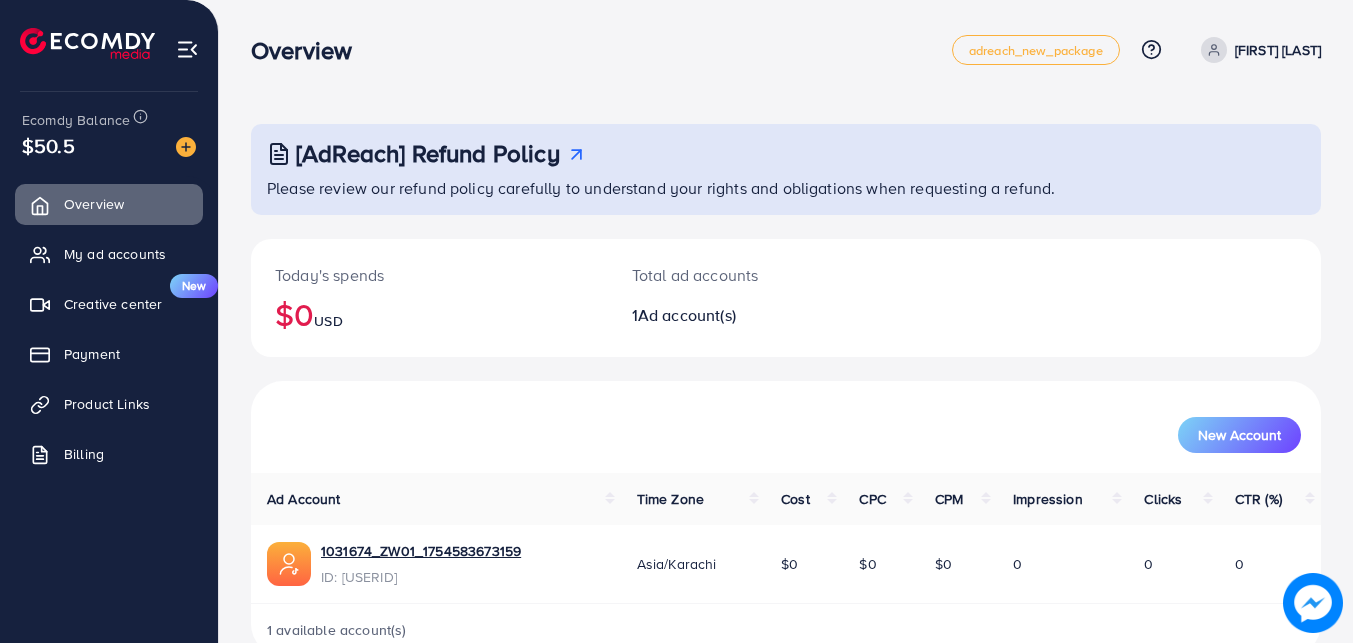 scroll, scrollTop: 45, scrollLeft: 0, axis: vertical 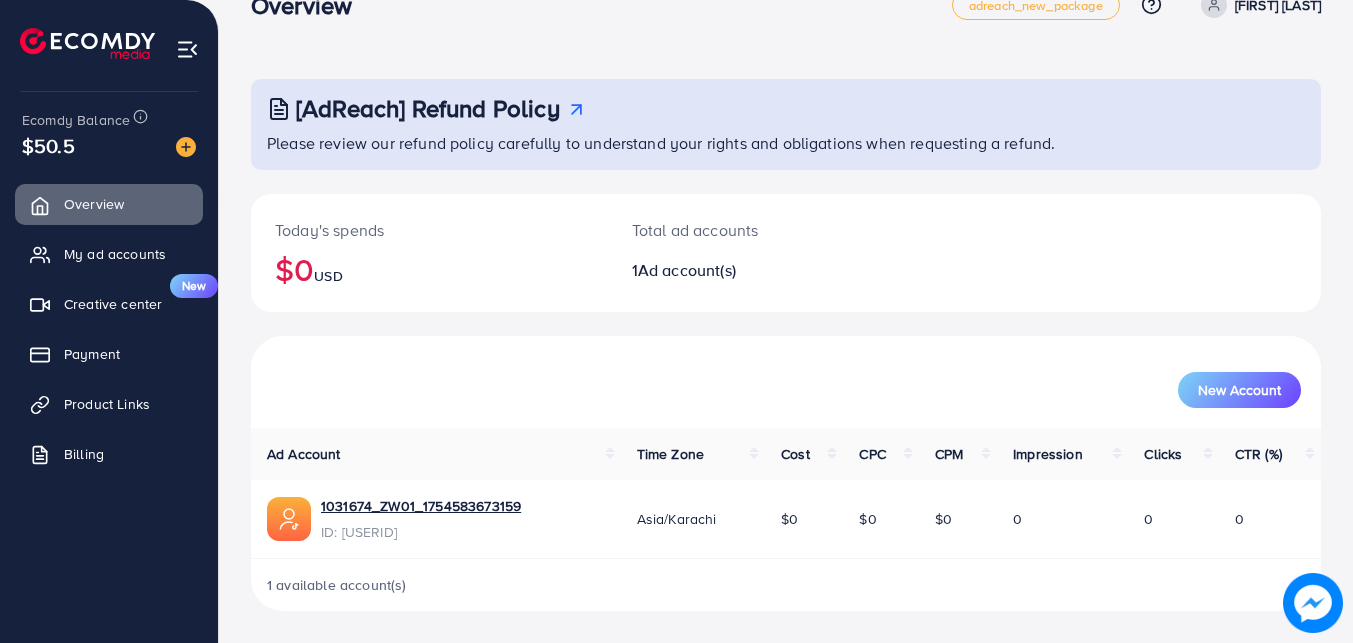 click on "1031674_ZW01_1754583673159  ID: [USERID]" at bounding box center (421, 519) 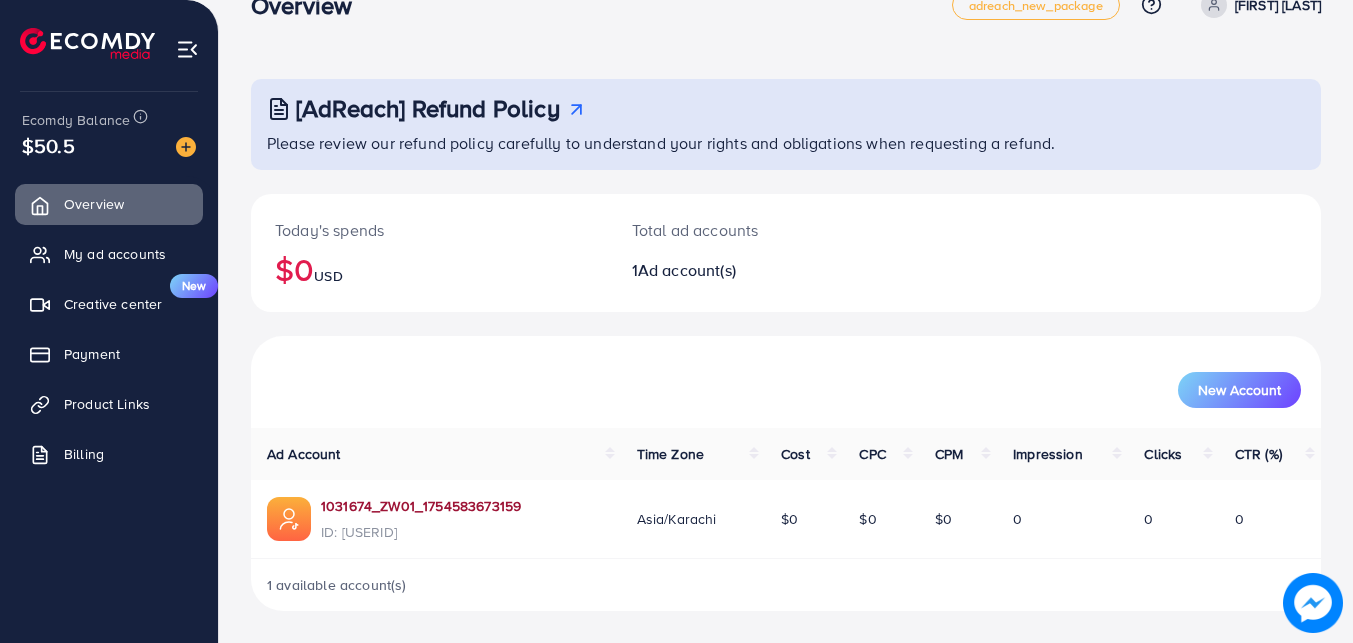 click on "1031674_ZW01_1754583673159" at bounding box center (421, 506) 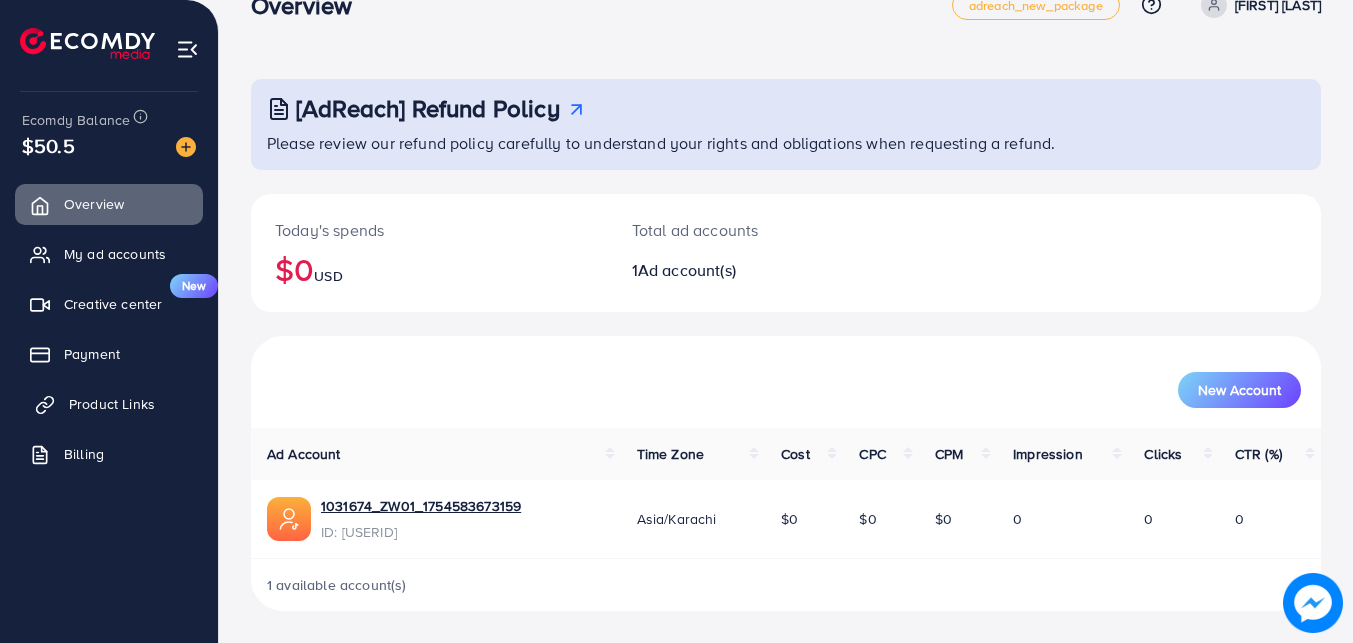 click on "Product Links" at bounding box center (109, 404) 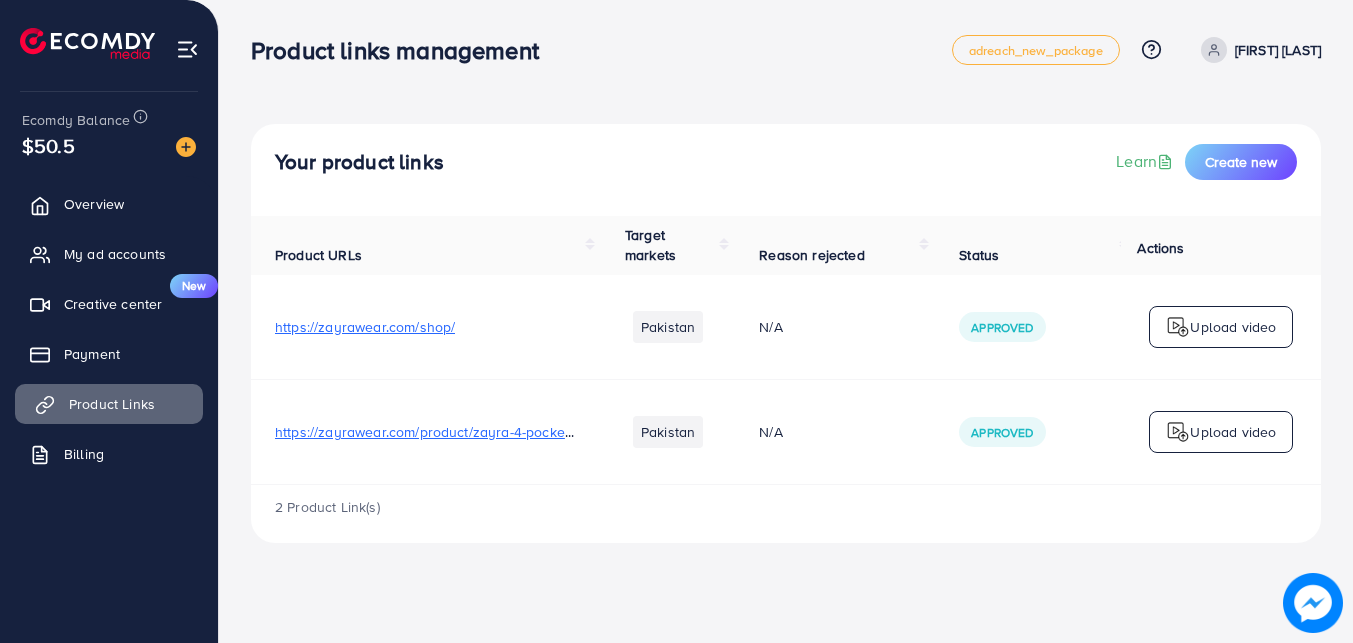 scroll, scrollTop: 0, scrollLeft: 0, axis: both 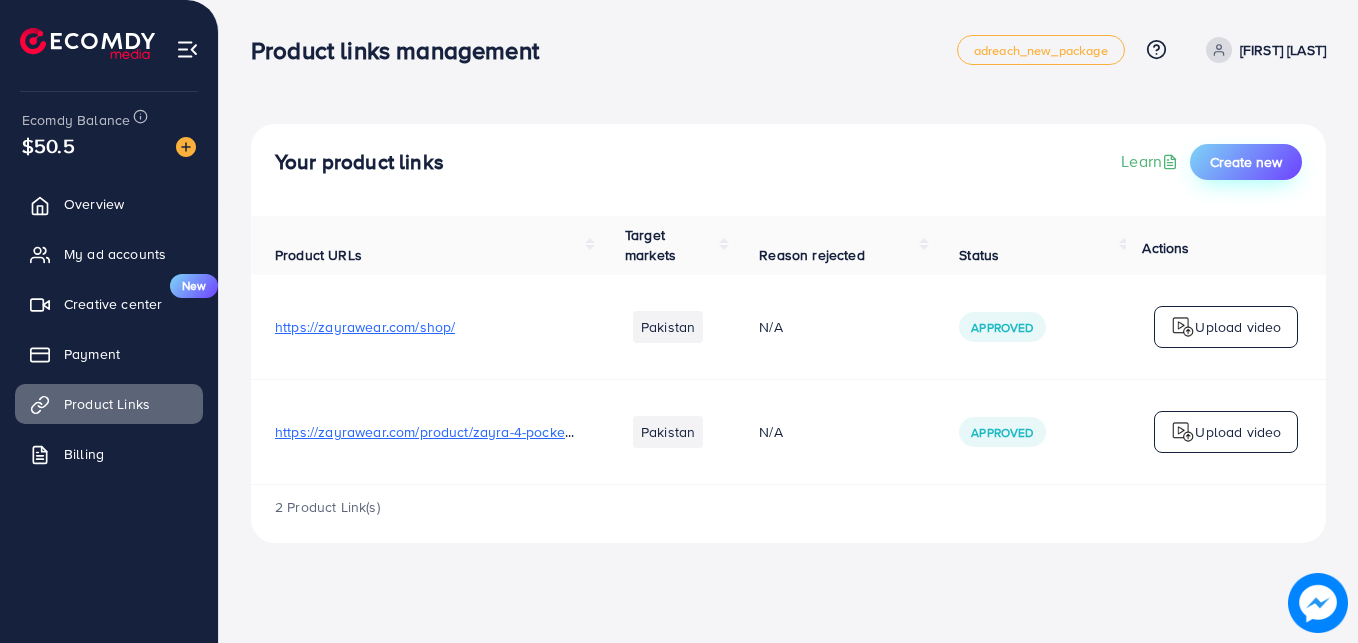 click on "Create new" at bounding box center [1246, 162] 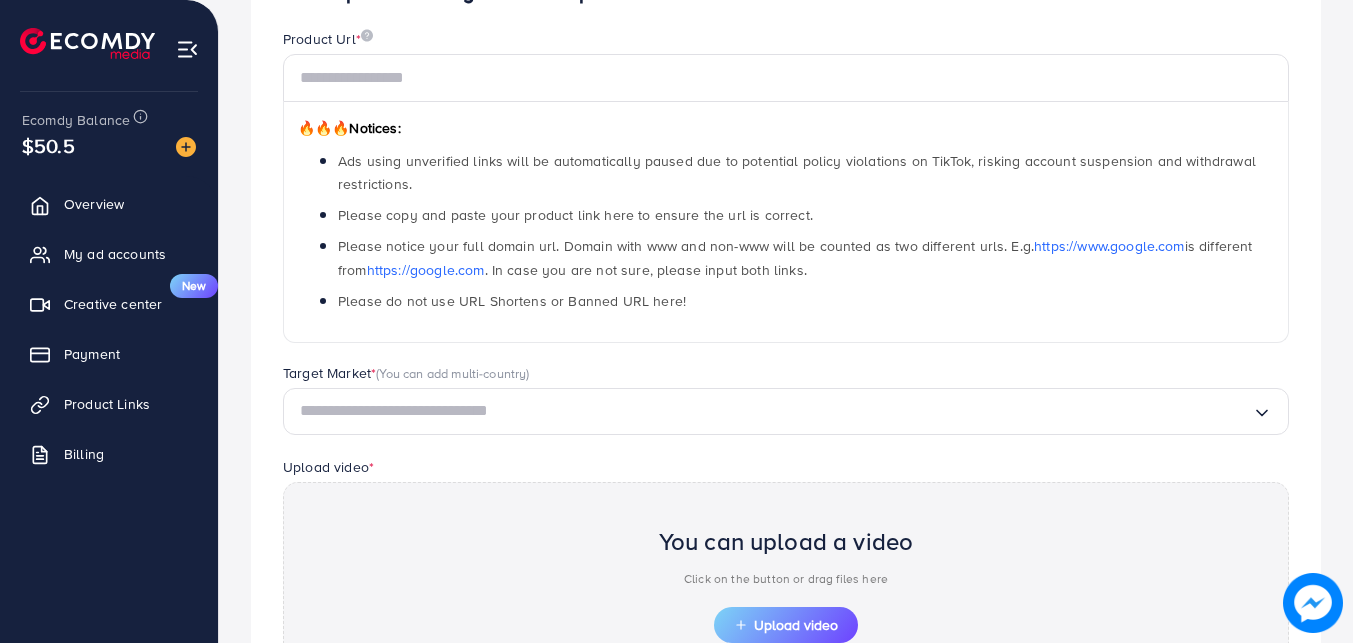 scroll, scrollTop: 200, scrollLeft: 0, axis: vertical 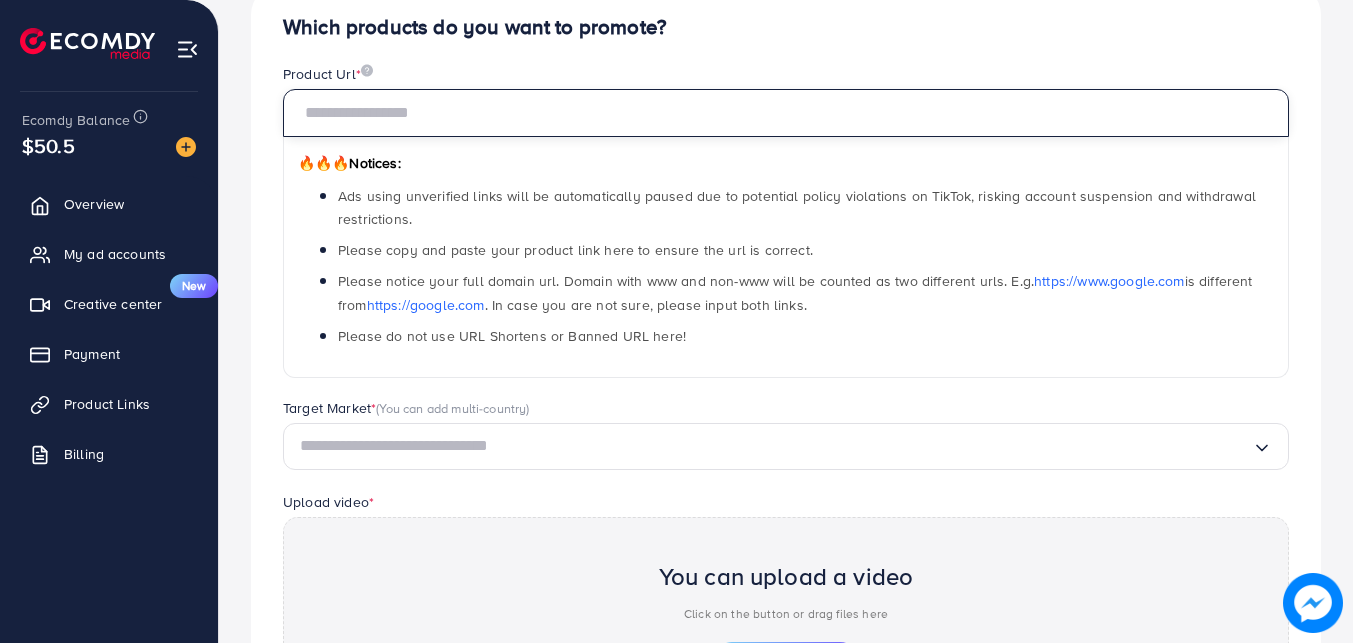 click at bounding box center (786, 113) 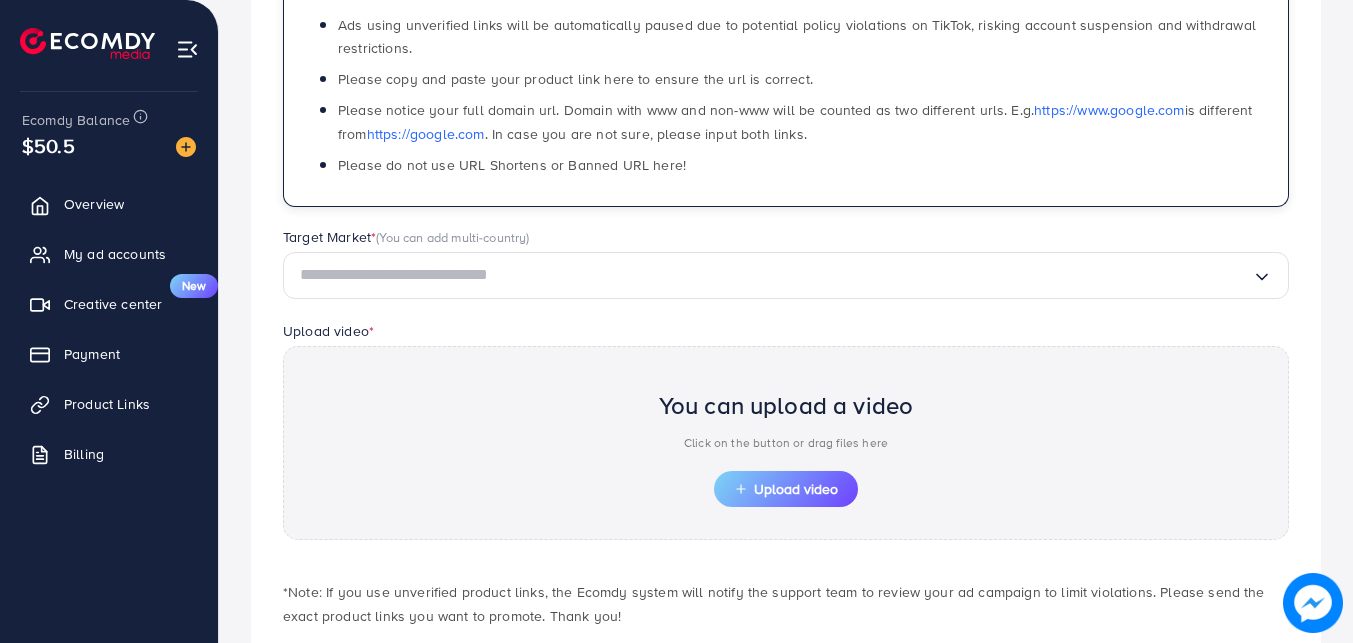 scroll, scrollTop: 400, scrollLeft: 0, axis: vertical 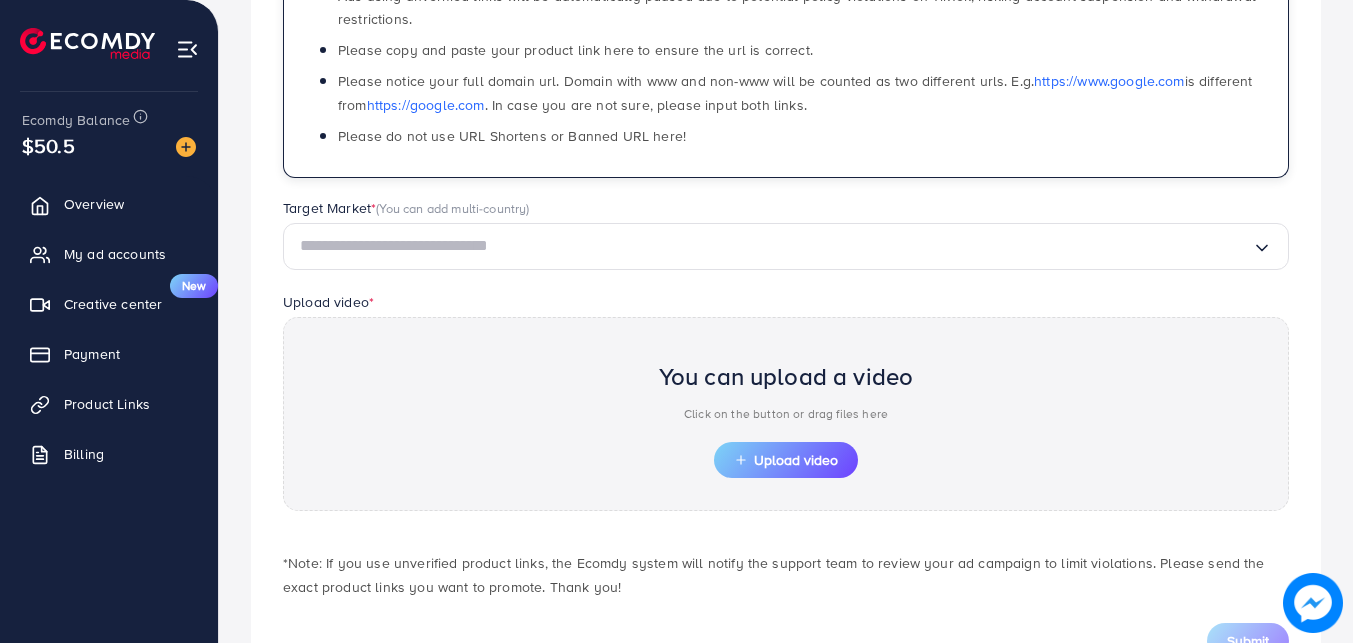 type on "**********" 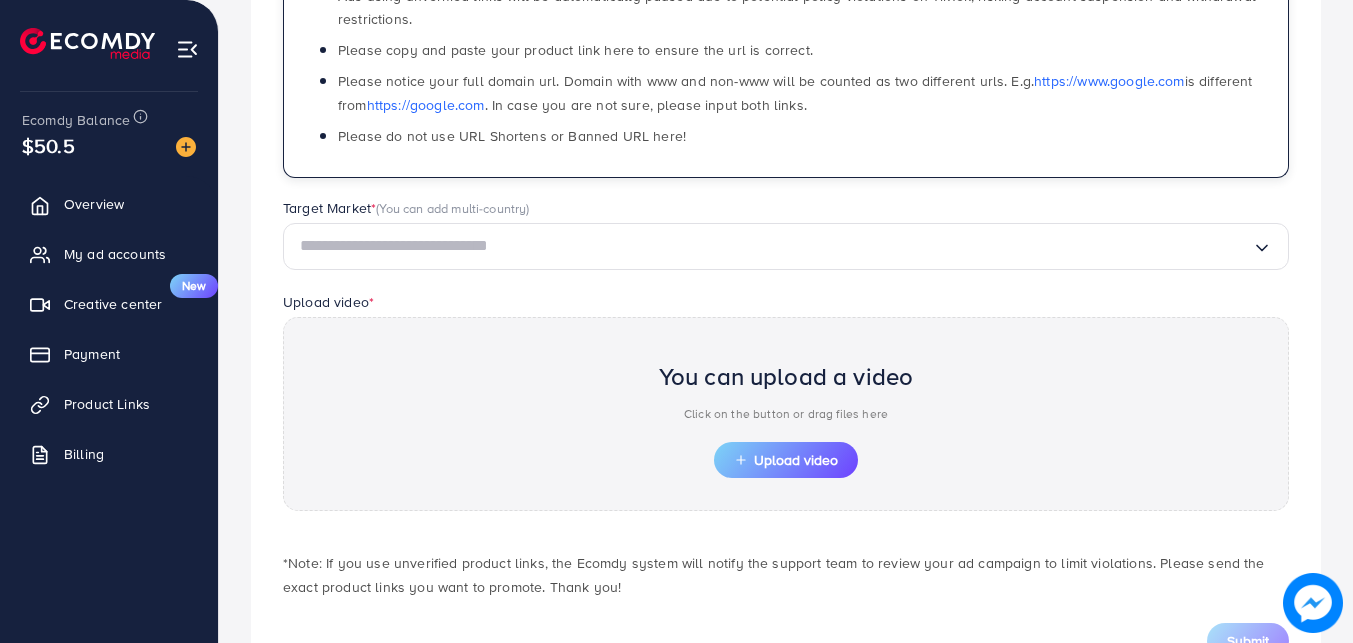 click on "Loading..." at bounding box center [786, 246] 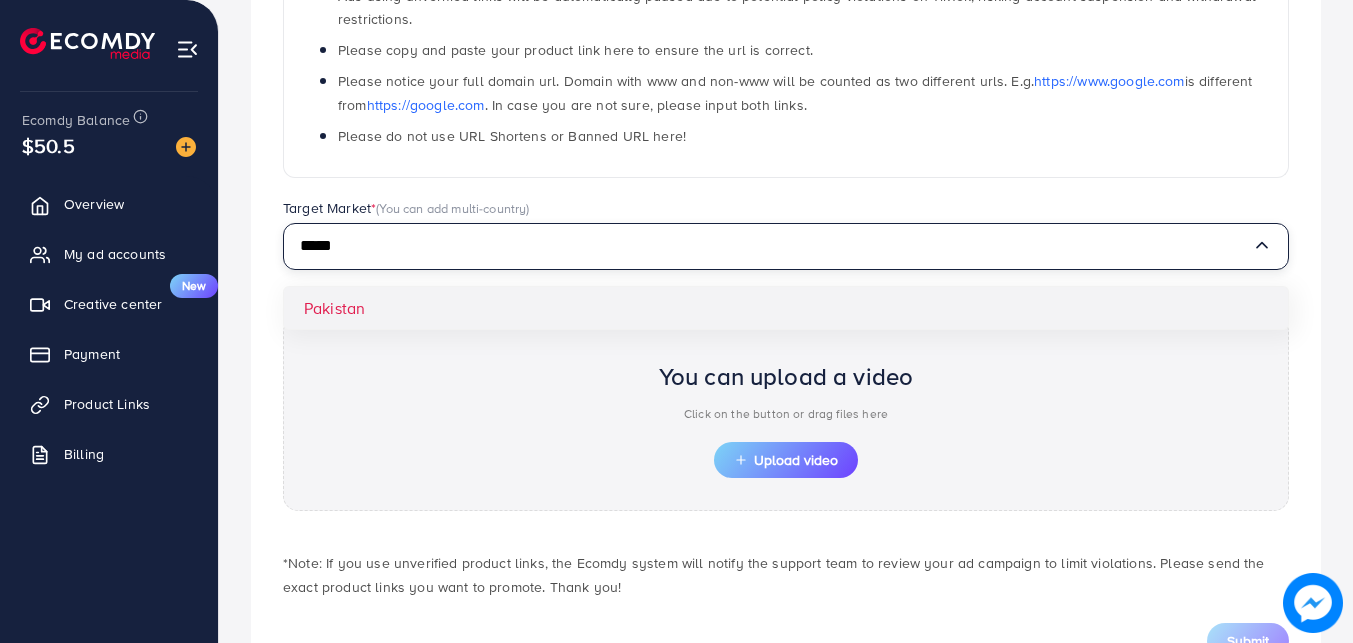 type on "*****" 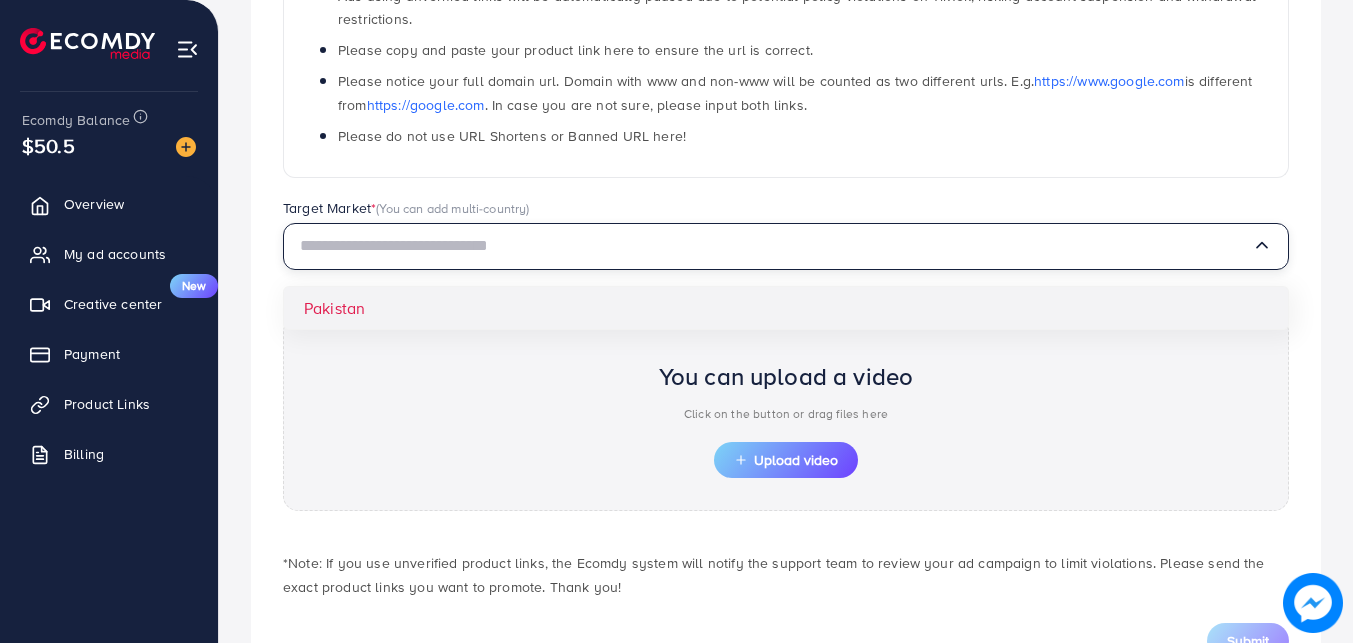 click on "**********" at bounding box center [786, 237] 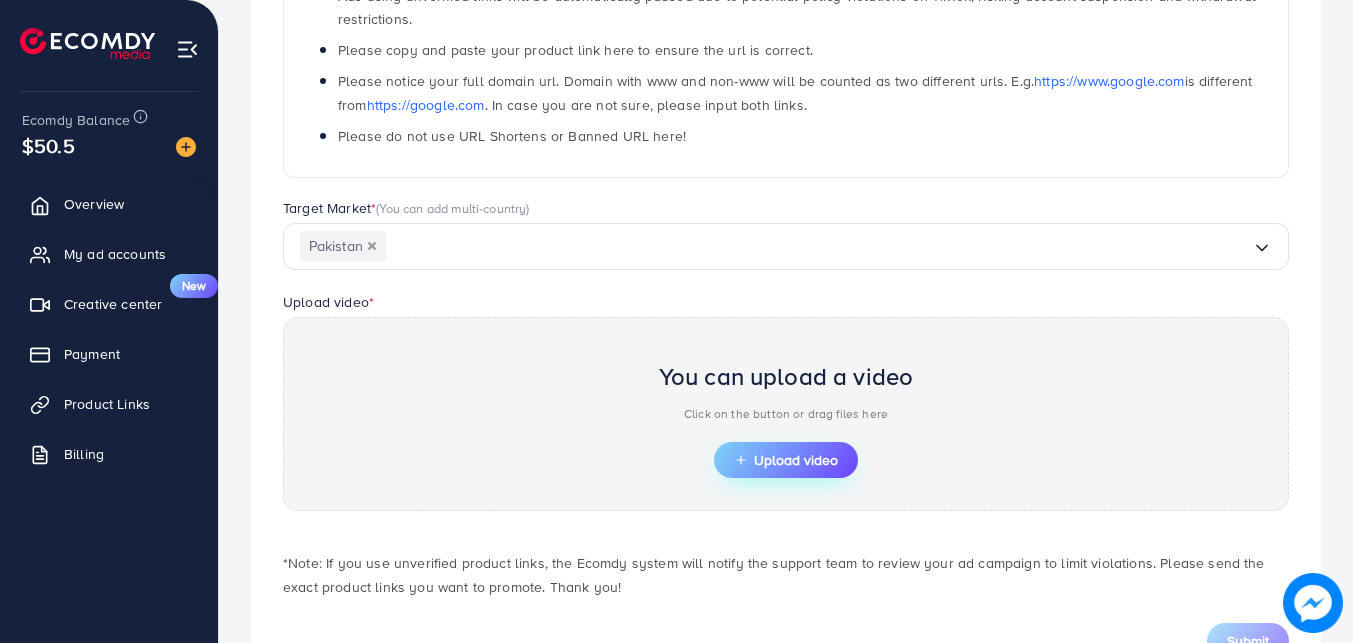click on "Upload video" at bounding box center (786, 460) 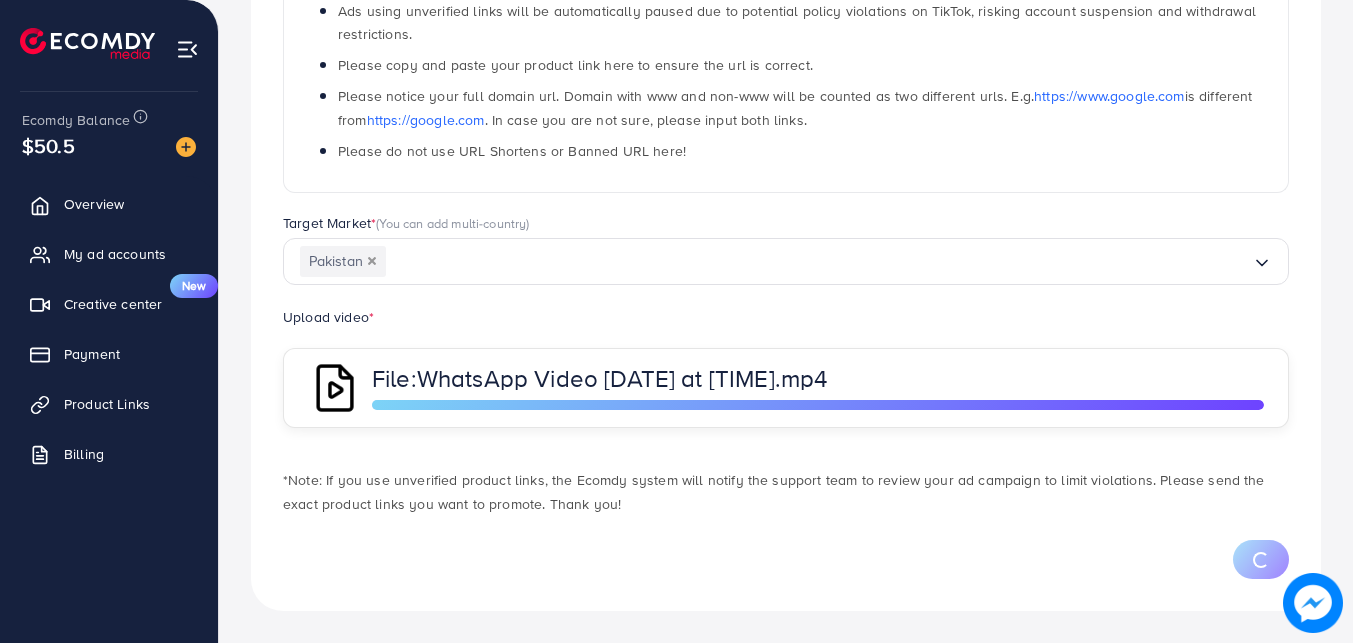 scroll, scrollTop: 400, scrollLeft: 0, axis: vertical 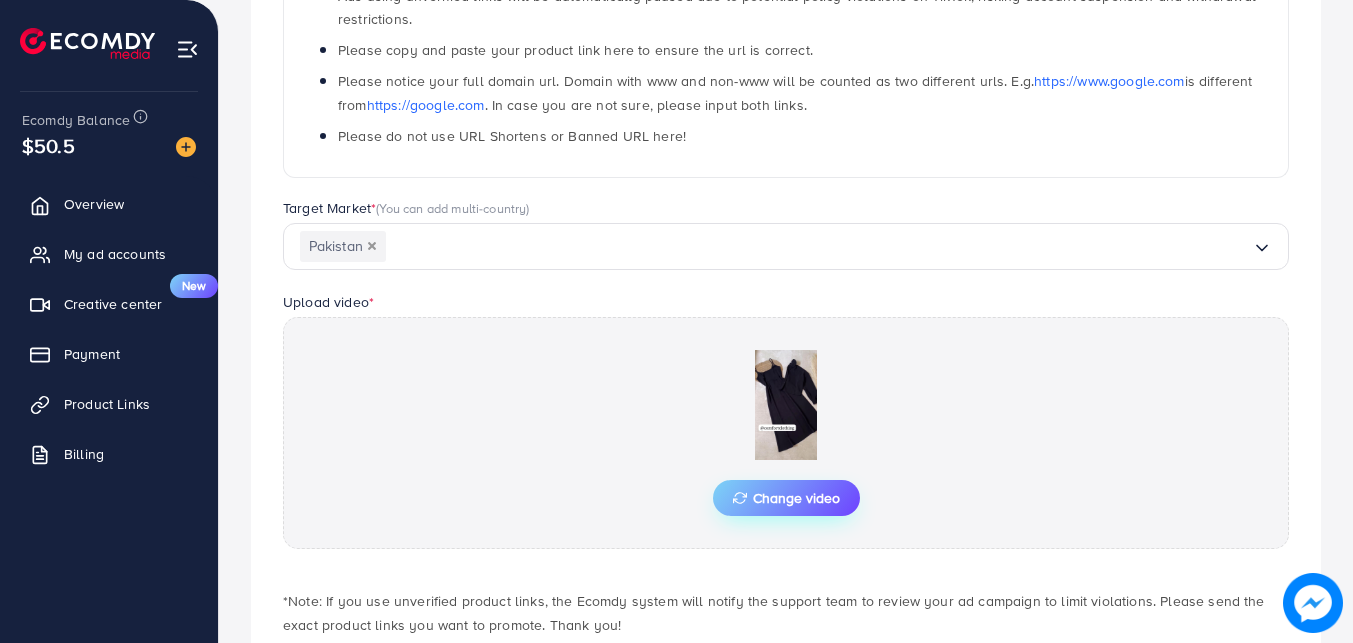 click on "Change video" at bounding box center [786, 498] 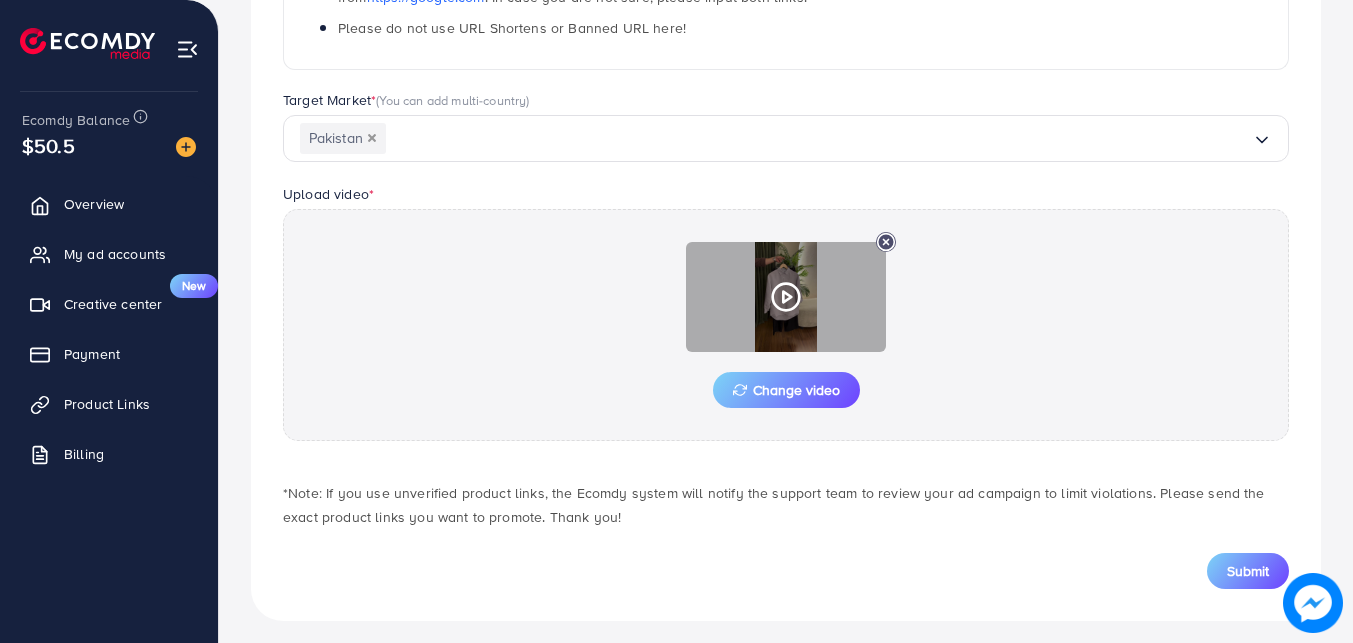 scroll, scrollTop: 518, scrollLeft: 0, axis: vertical 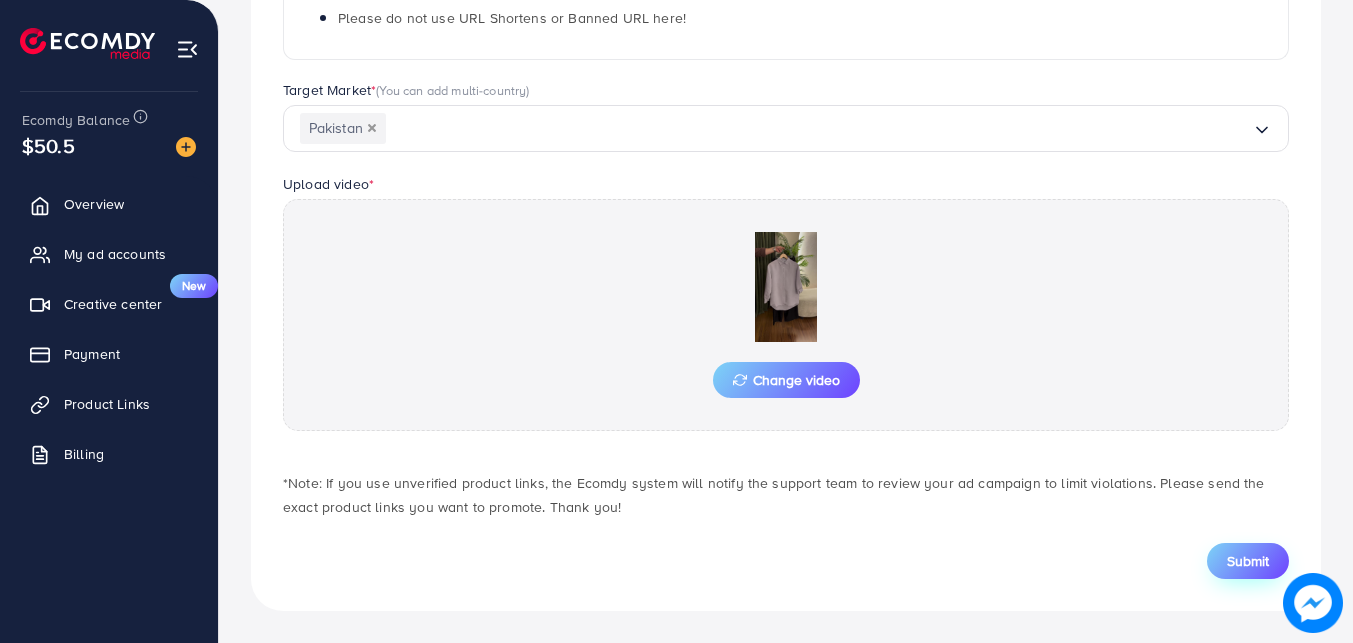 click on "Submit" at bounding box center (1248, 561) 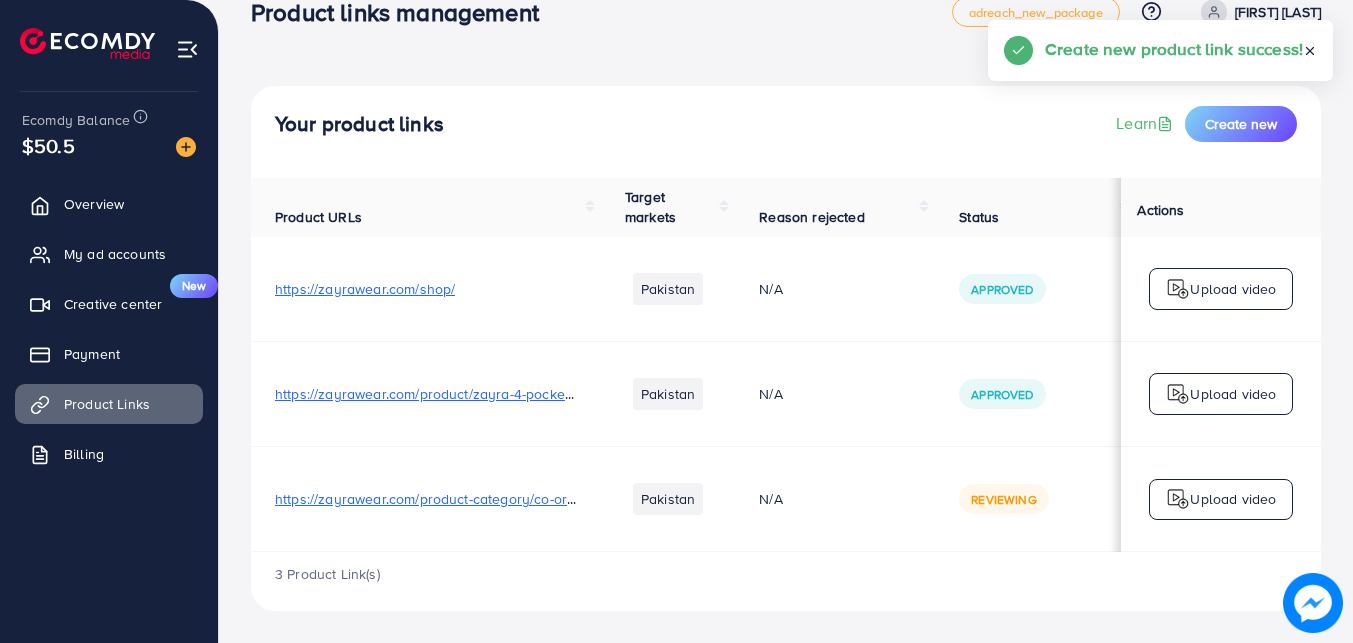 scroll, scrollTop: 0, scrollLeft: 0, axis: both 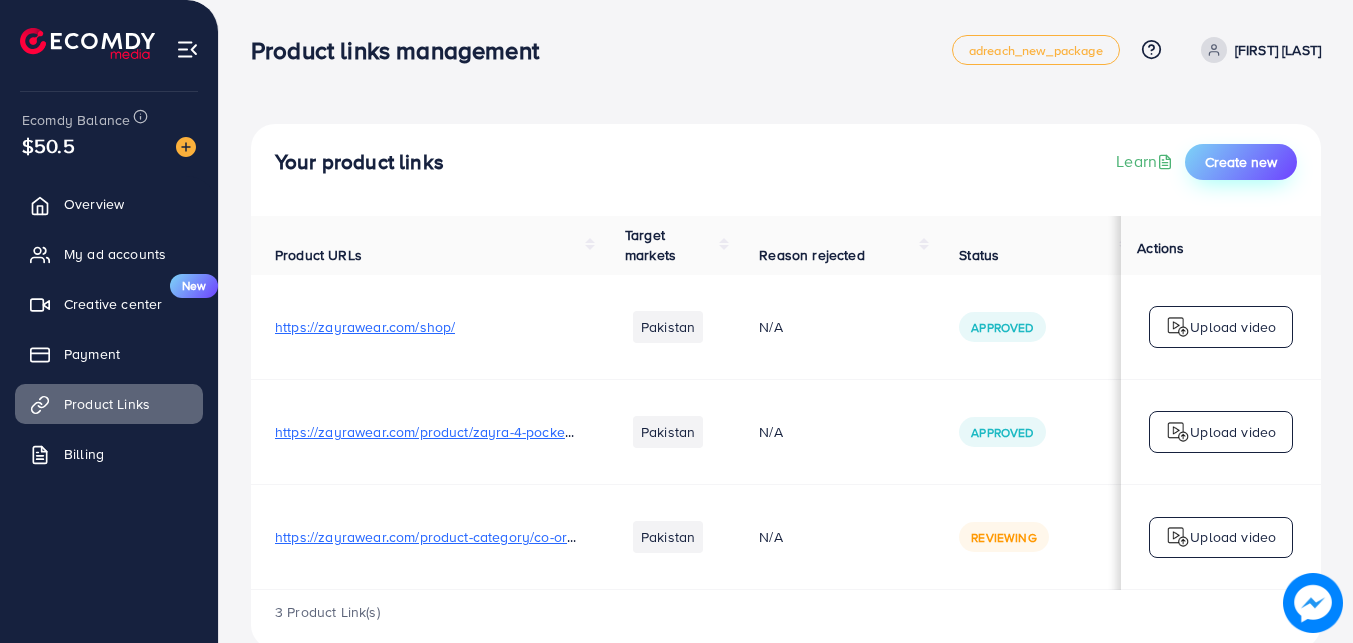 click on "Create new" at bounding box center (1241, 162) 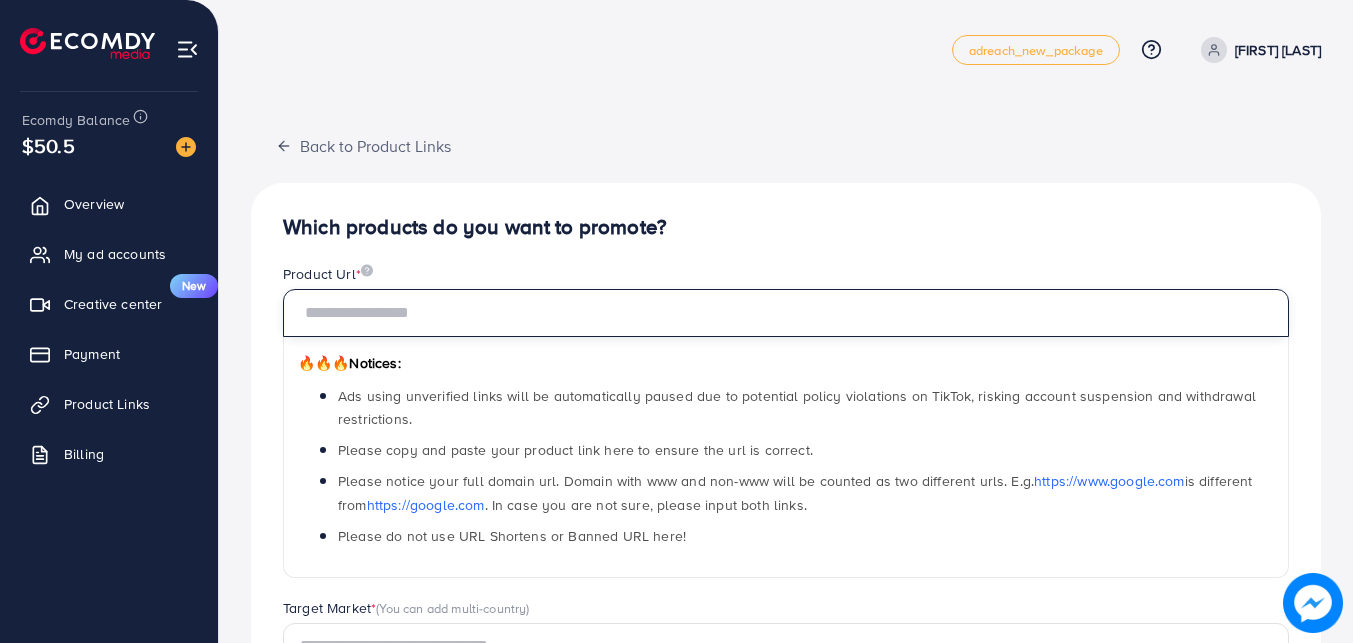 click at bounding box center (786, 313) 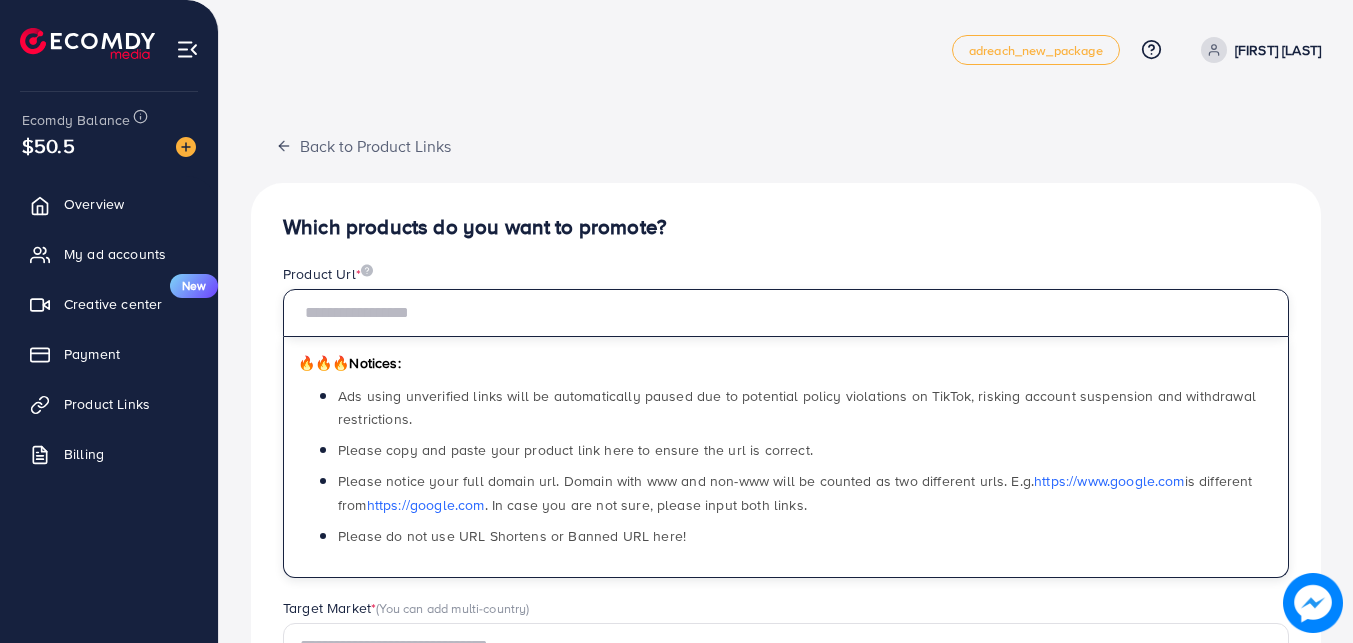 paste on "**********" 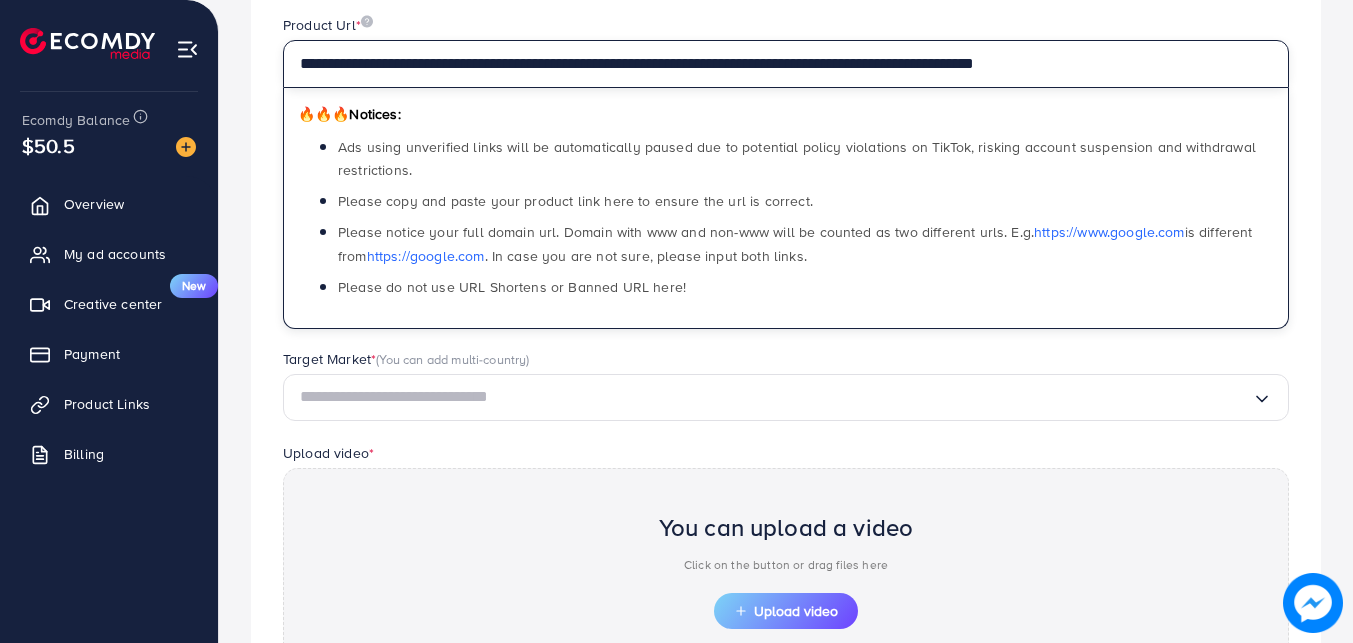 scroll, scrollTop: 400, scrollLeft: 0, axis: vertical 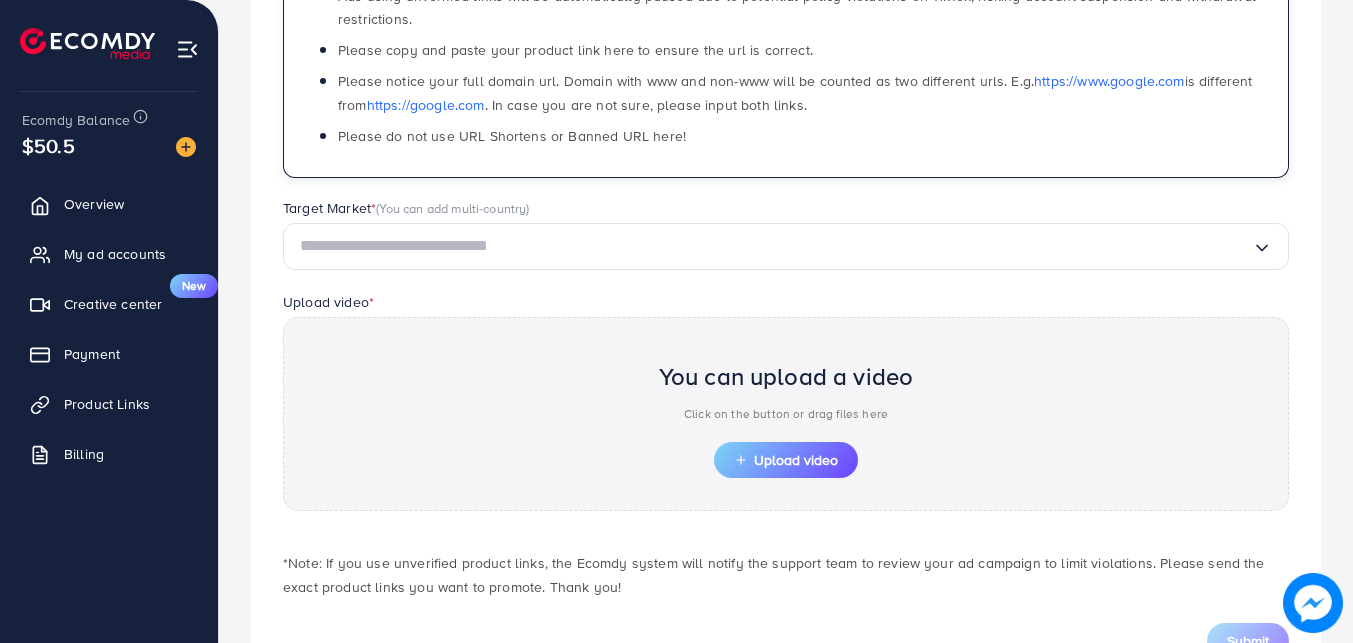 type on "**********" 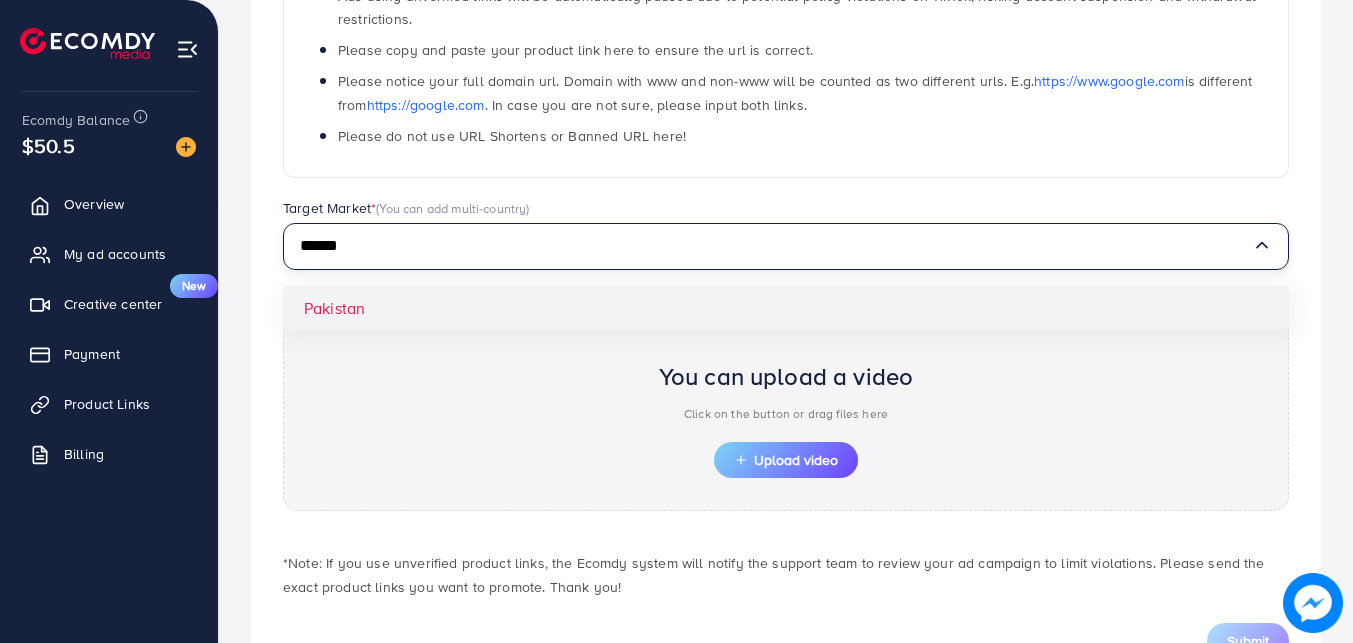 type on "******" 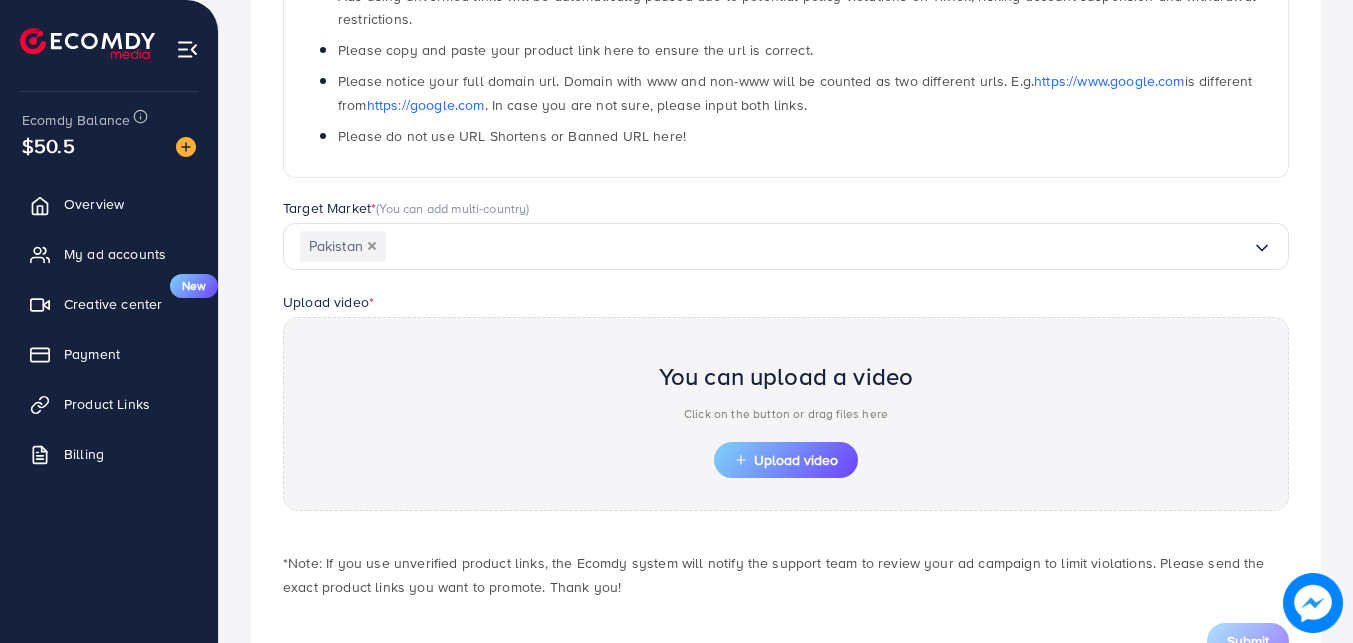 click on "**********" at bounding box center (786, 237) 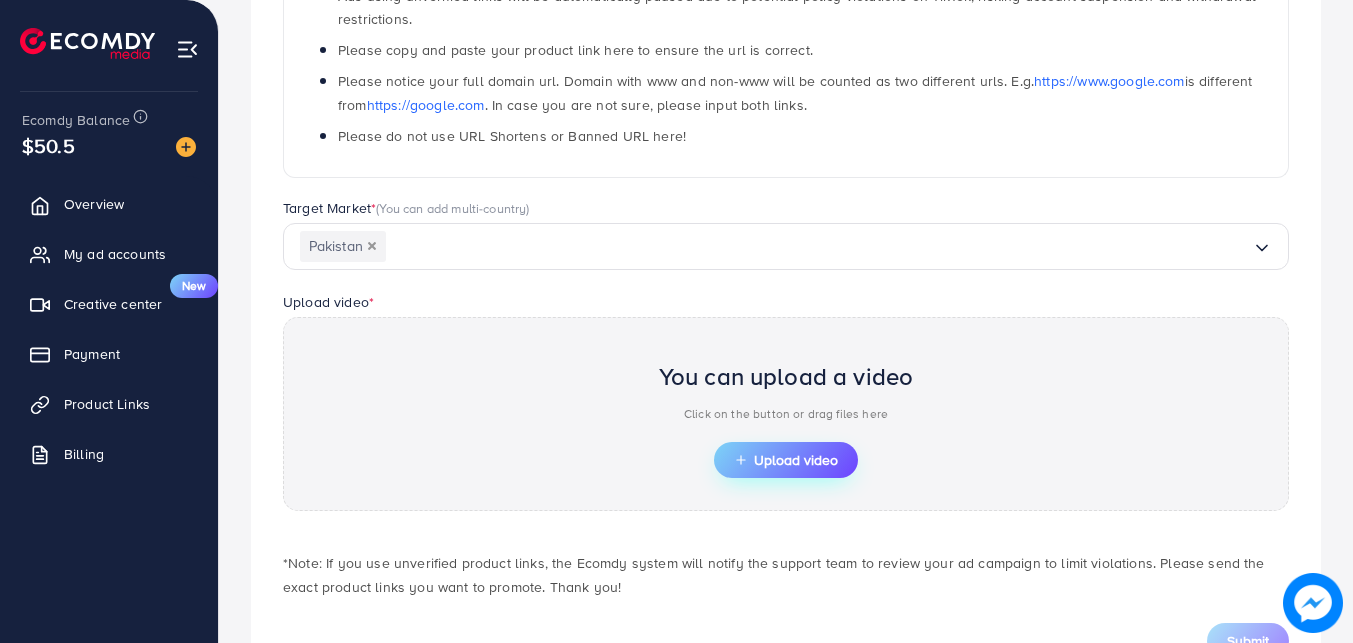 click on "Upload video" at bounding box center [786, 460] 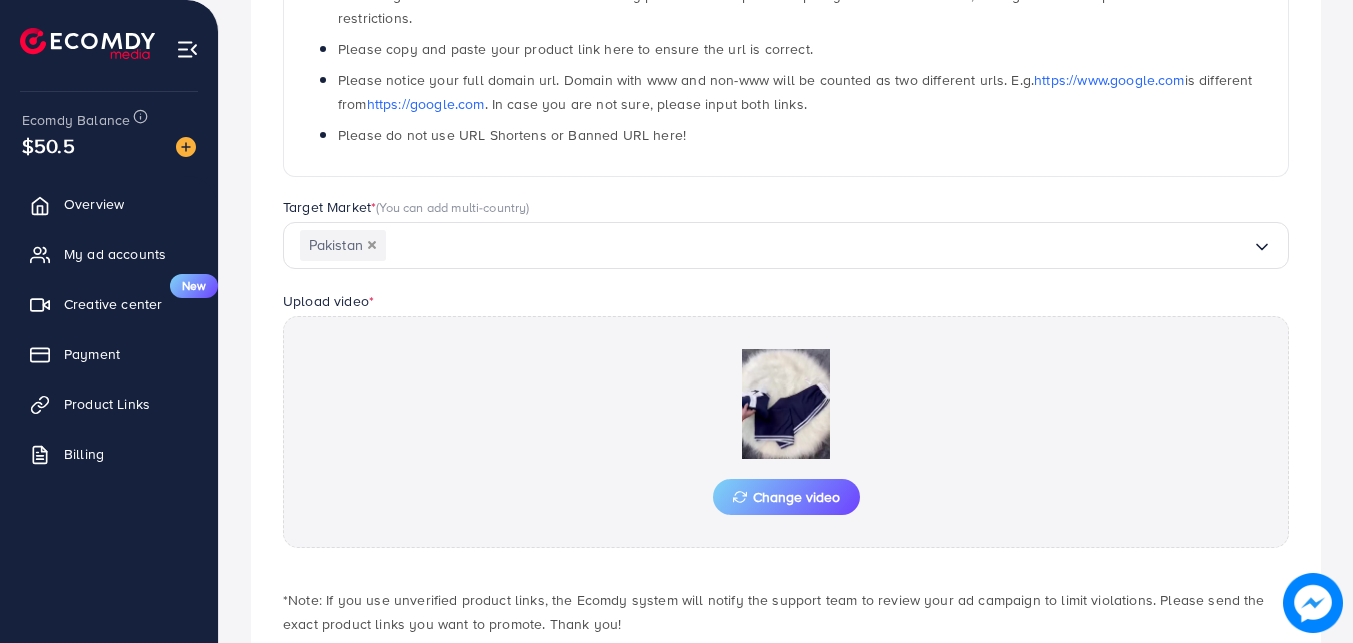 scroll, scrollTop: 518, scrollLeft: 0, axis: vertical 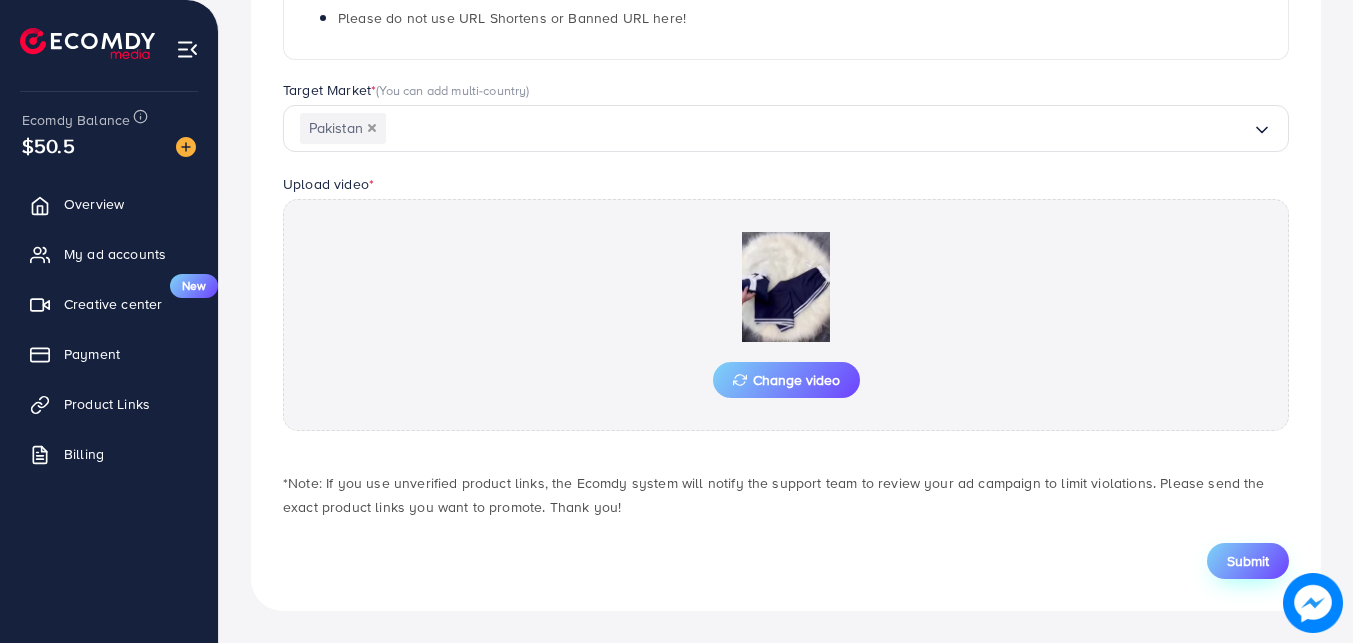 click on "Submit" at bounding box center [1248, 561] 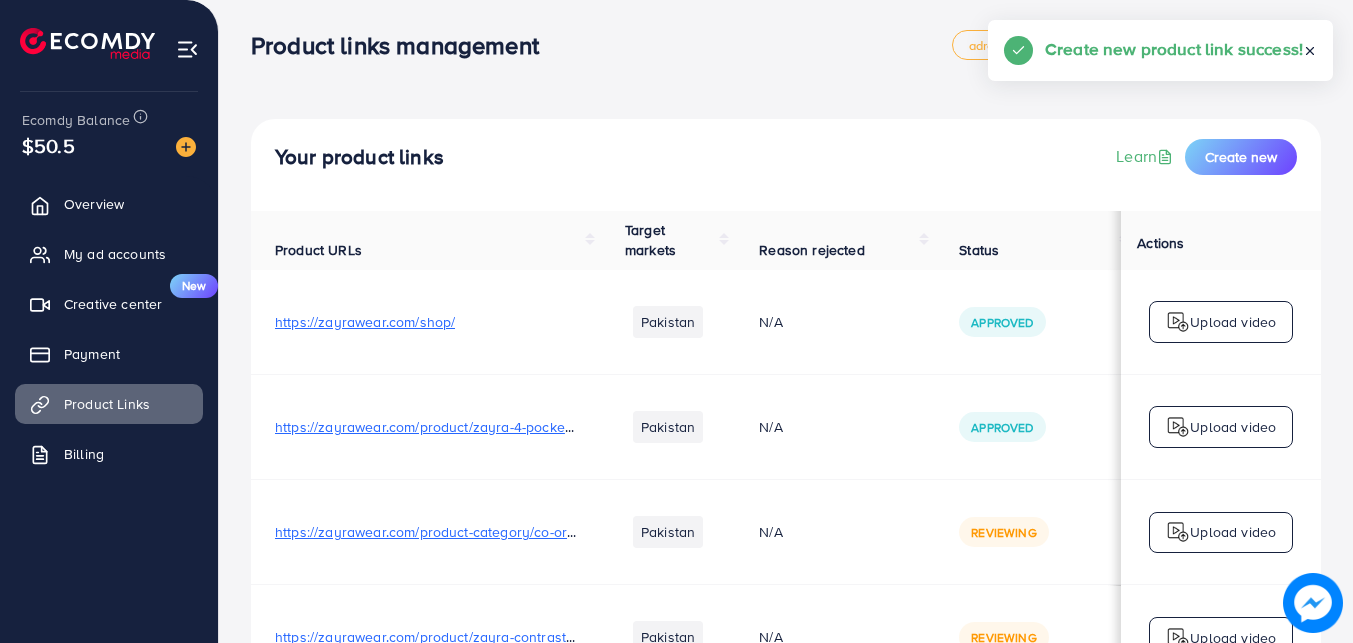 scroll, scrollTop: 0, scrollLeft: 0, axis: both 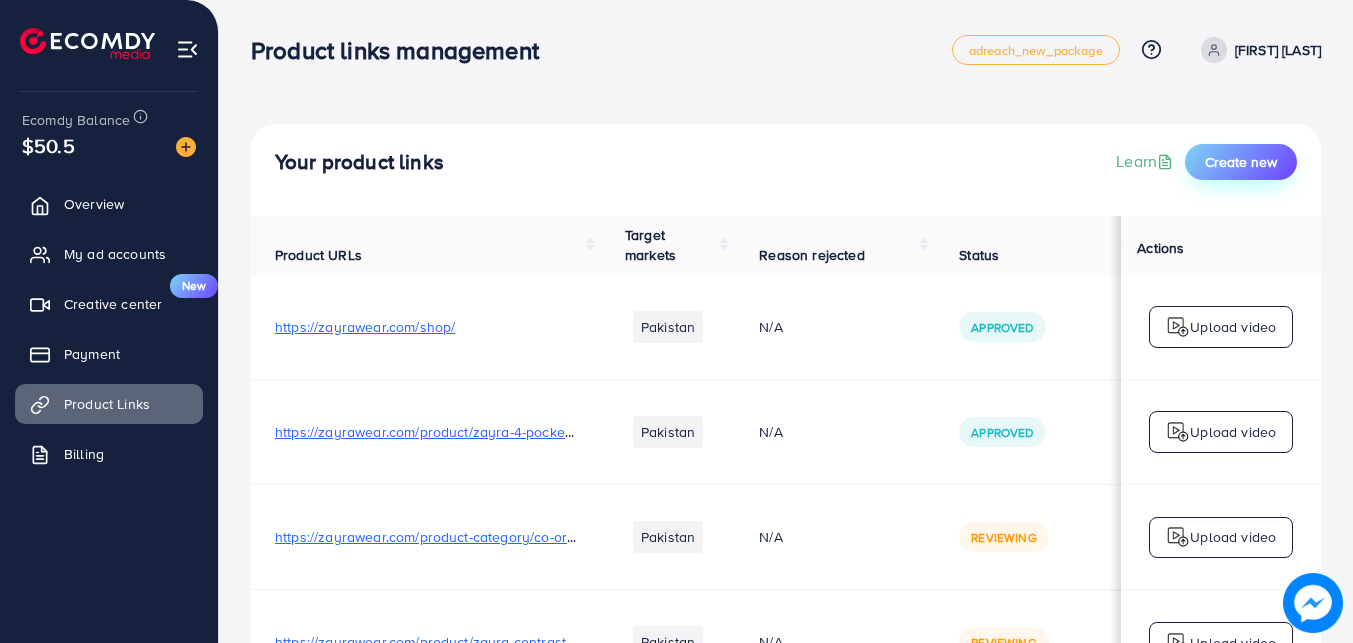 click on "Create new" at bounding box center [1241, 162] 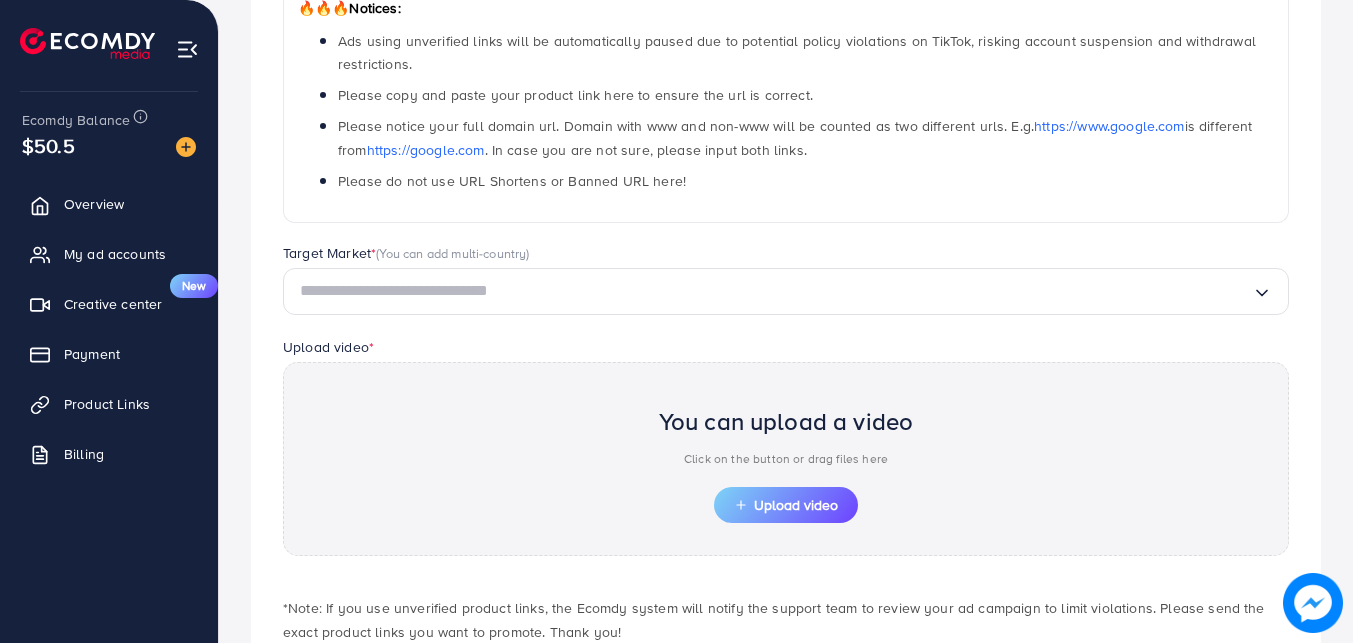 scroll, scrollTop: 400, scrollLeft: 0, axis: vertical 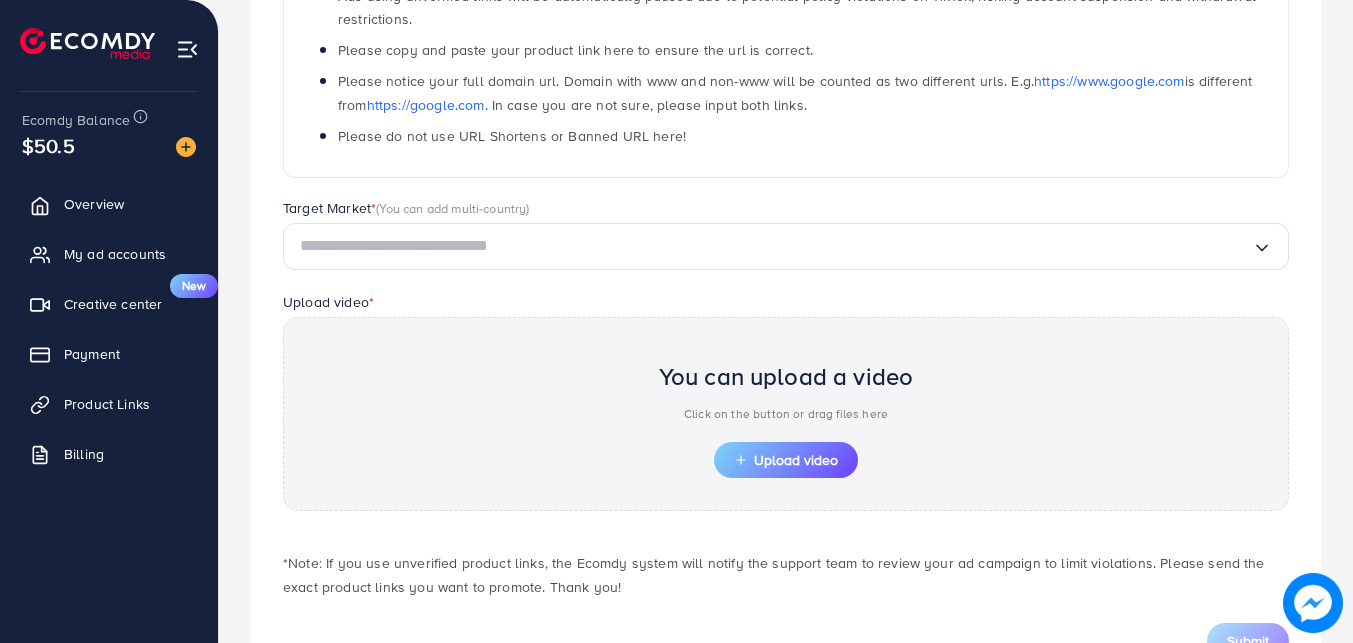 click at bounding box center [776, 246] 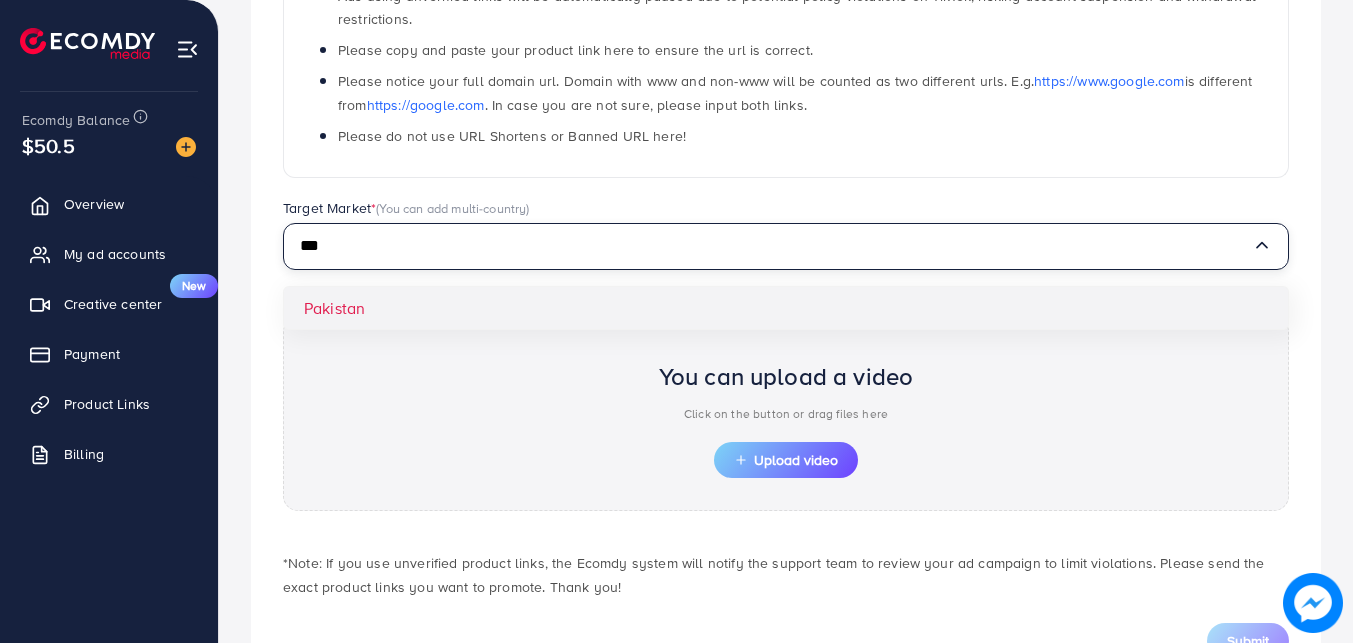 type on "***" 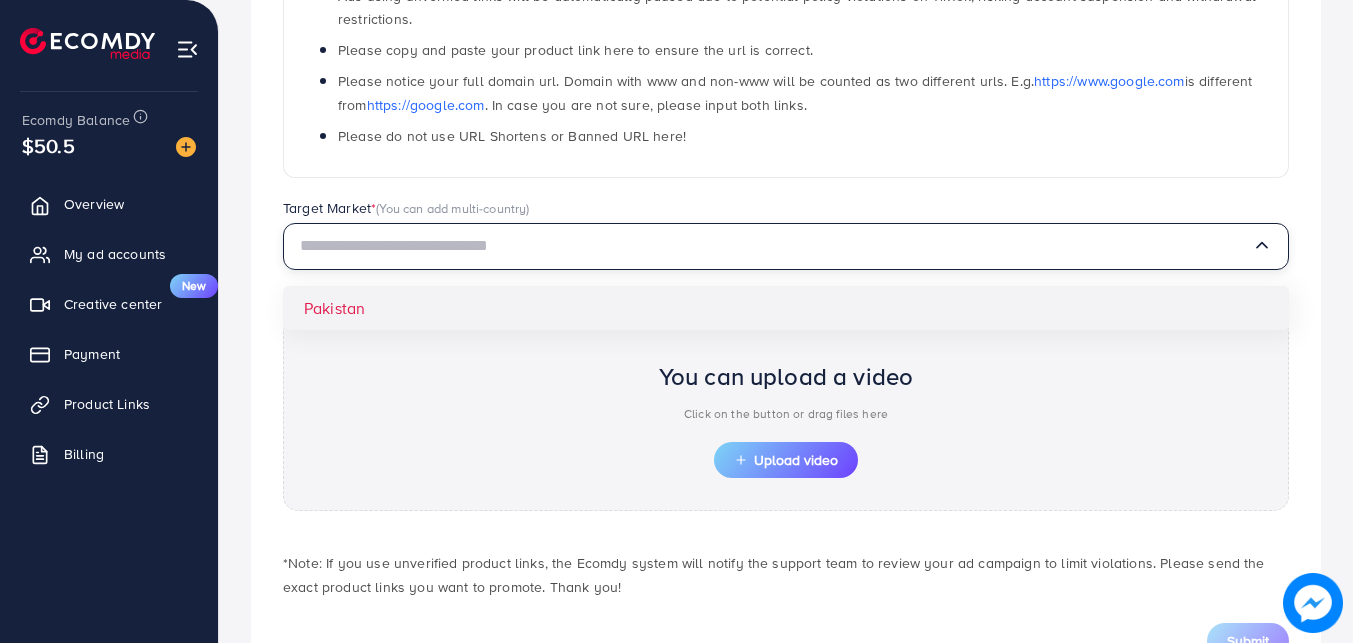 click on "Which products do you want to promote?   Product Url  *  🔥🔥🔥  Notices: Ads using unverified links will be automatically paused due to potential policy violations on TikTok, risking account suspension and withdrawal restrictions. Please copy and paste your product link here to ensure the url is correct. Please notice your full domain url. Domain with www and non-www will be counted as two different urls. E.g.  https://www.google.com  is different from  https://www.google.com . In case you are not sure, please input both links. Please do not use URL Shortens or Banned URL here!  Target Market  *  (You can add multi-country)           Loading...
[COUNTRY]
Upload video  *  You can upload a video   Click on the button or drag files here   Upload video   *Note: If you use unverified product links, the Ecomdy system will notify the support team to review your ad campaign to limit violations. Please send the exact product links you want to promote. Thank you!   Submit" at bounding box center [786, 237] 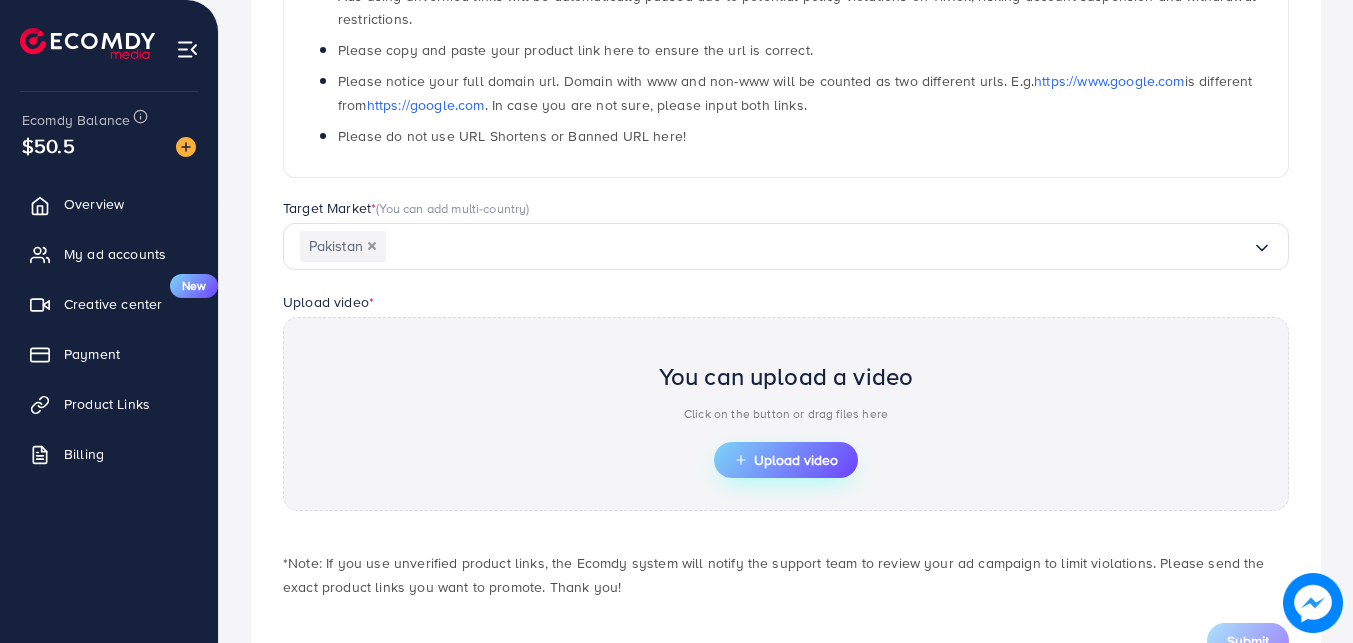 click on "Upload video" at bounding box center (786, 460) 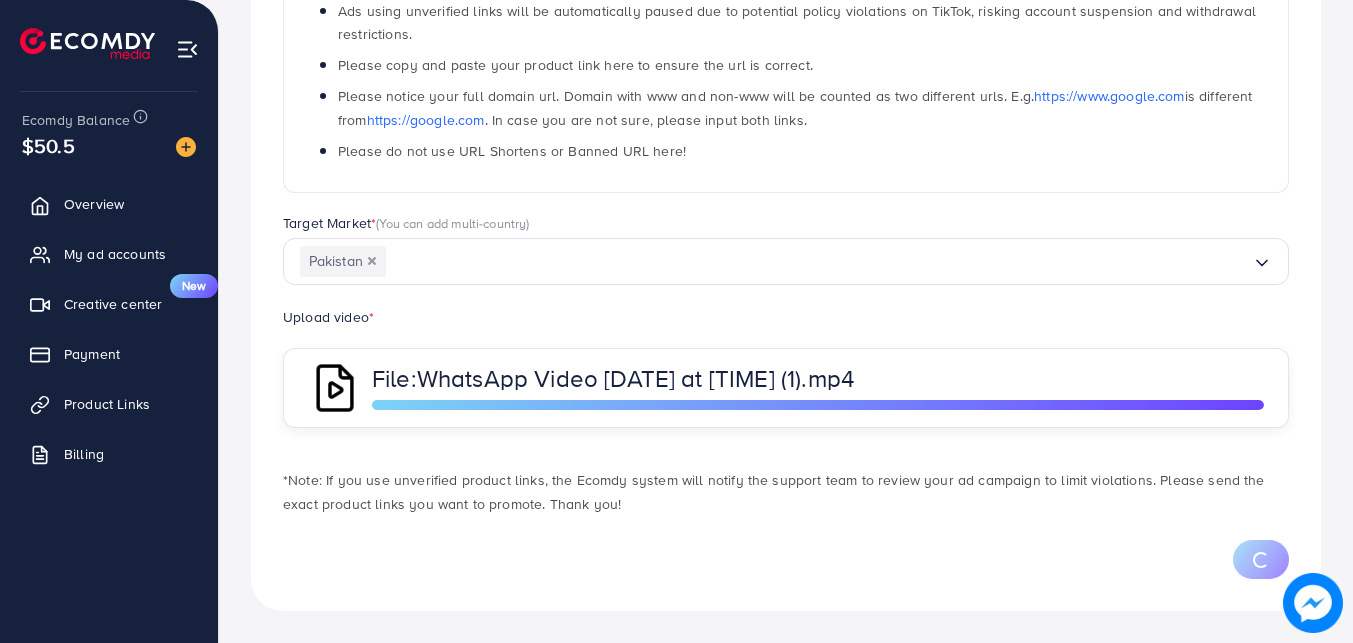 scroll, scrollTop: 400, scrollLeft: 0, axis: vertical 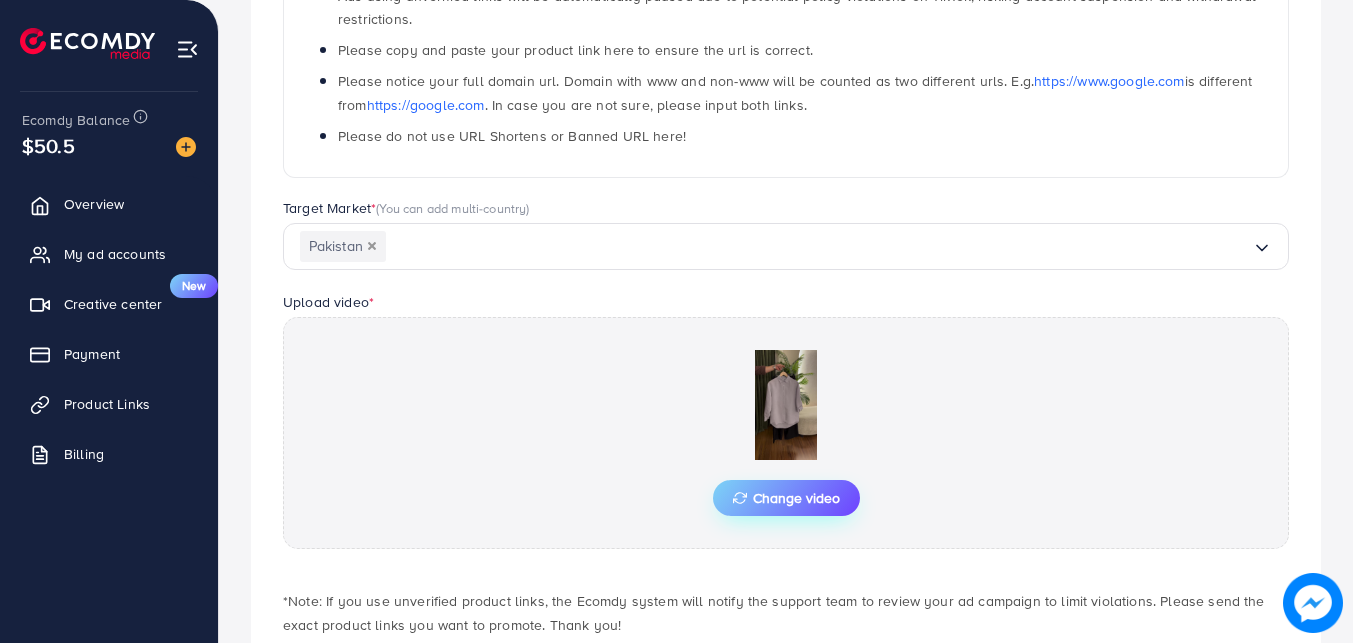 click on "Change video" at bounding box center [786, 498] 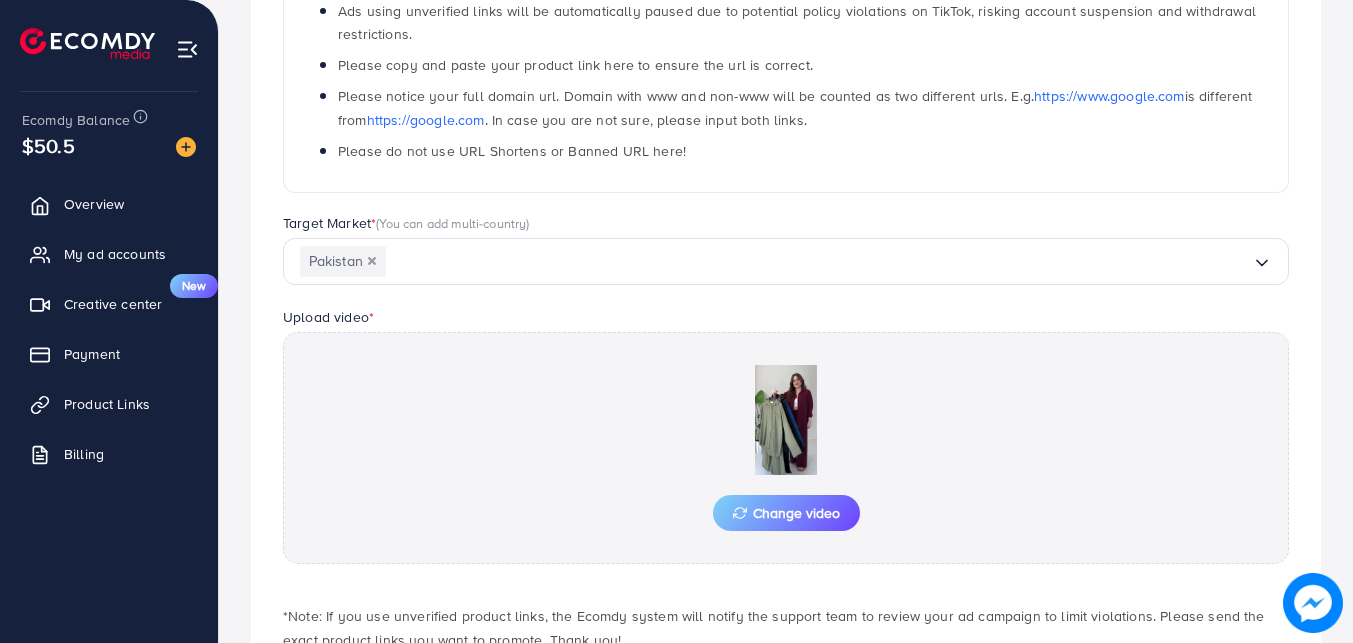 scroll, scrollTop: 400, scrollLeft: 0, axis: vertical 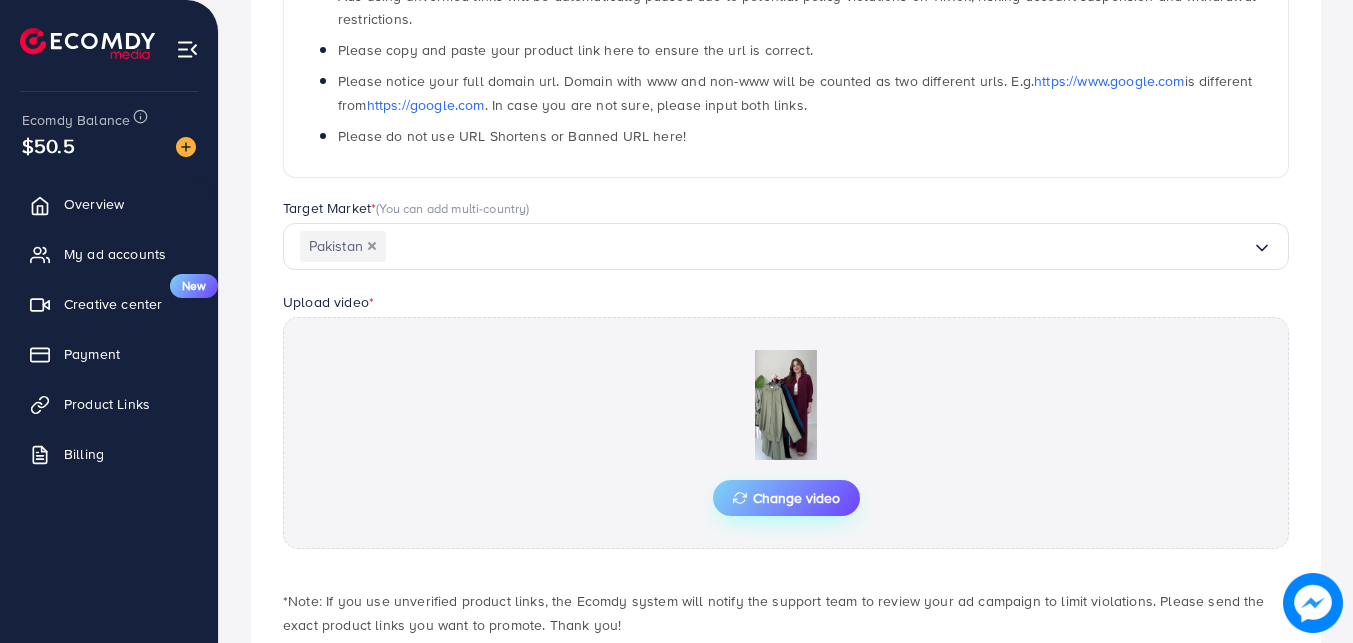 click on "Change video" at bounding box center [786, 498] 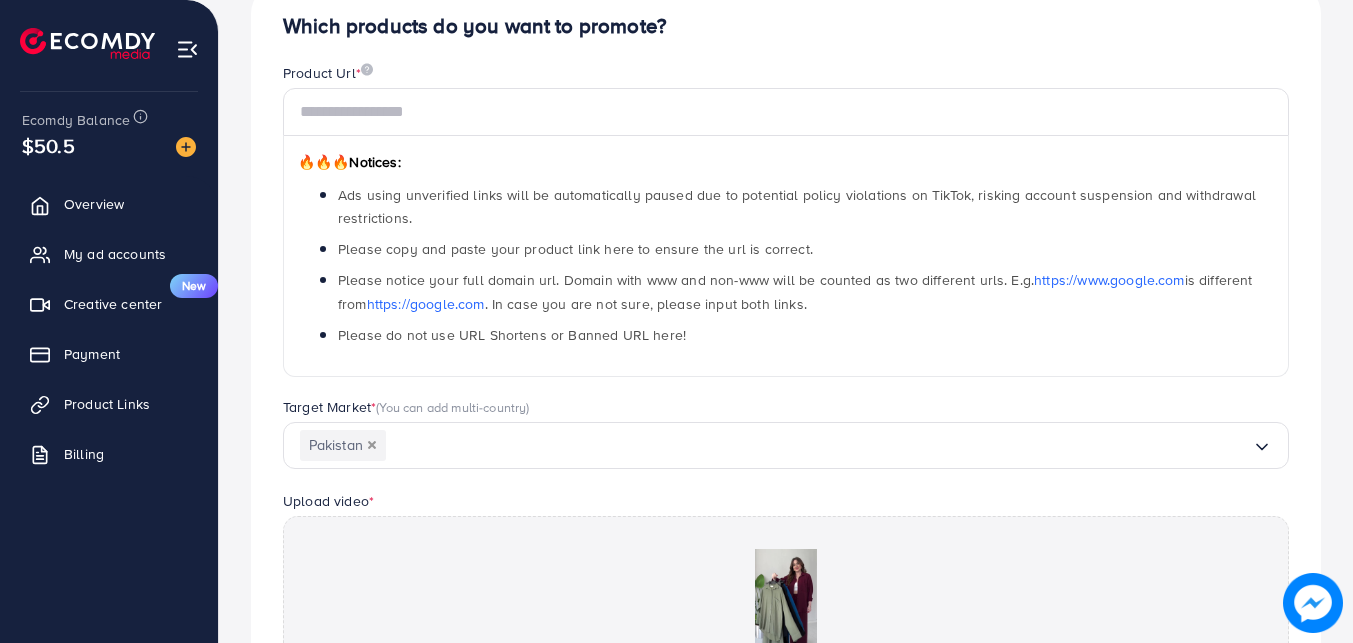 scroll, scrollTop: 200, scrollLeft: 0, axis: vertical 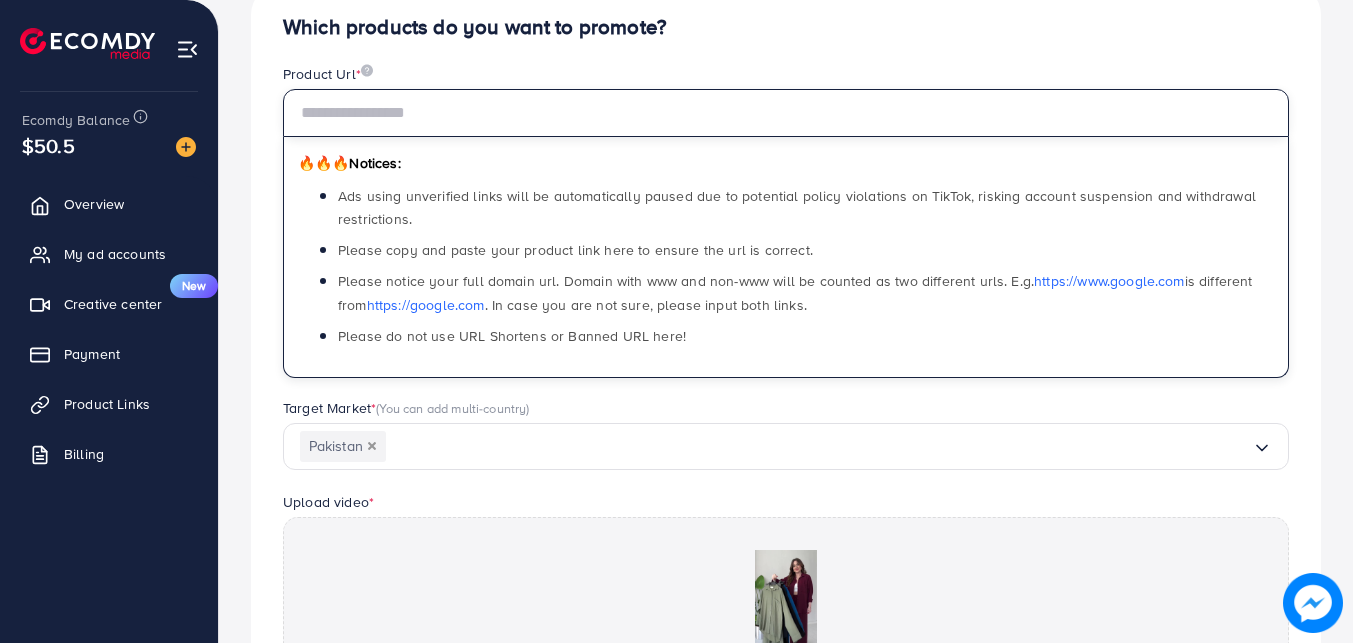 drag, startPoint x: 219, startPoint y: 20, endPoint x: 370, endPoint y: 107, distance: 174.26991 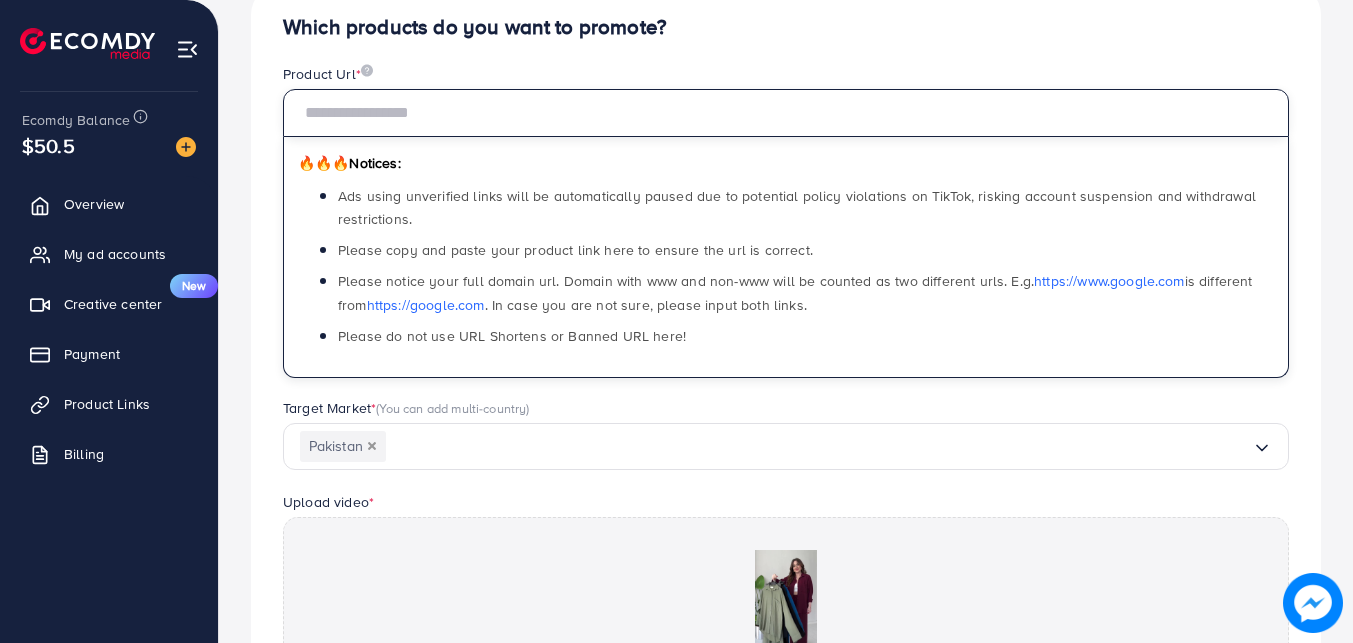 click at bounding box center (786, 113) 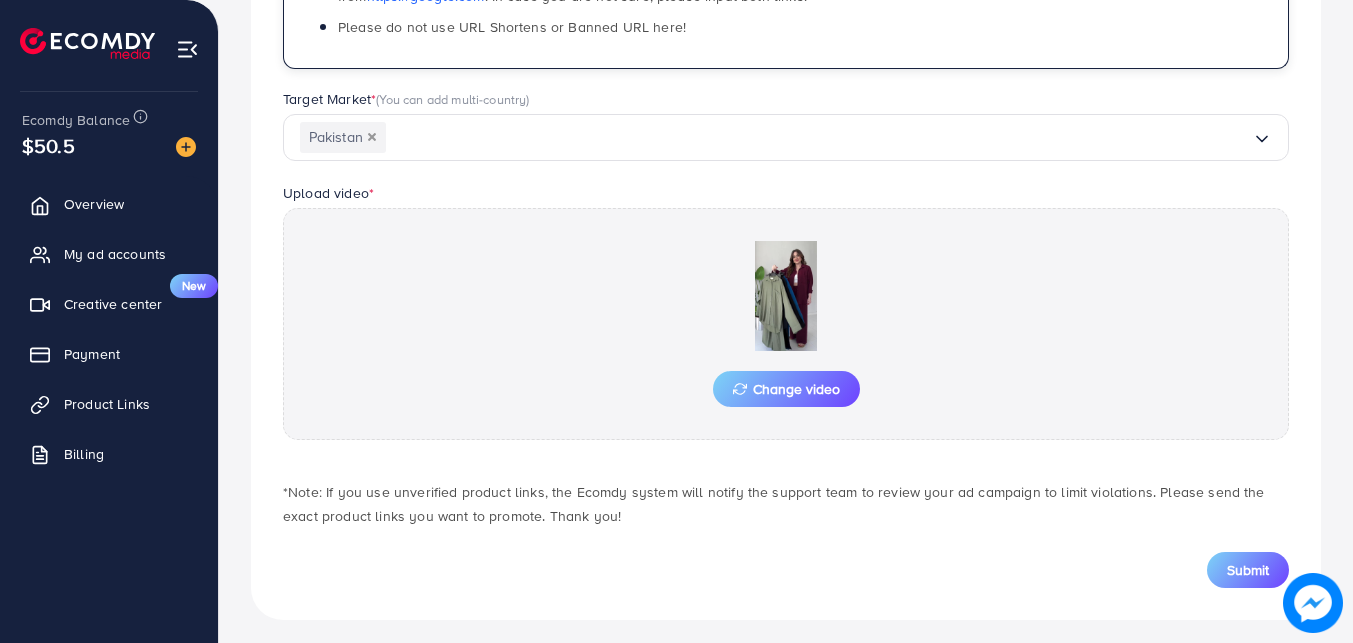 scroll, scrollTop: 518, scrollLeft: 0, axis: vertical 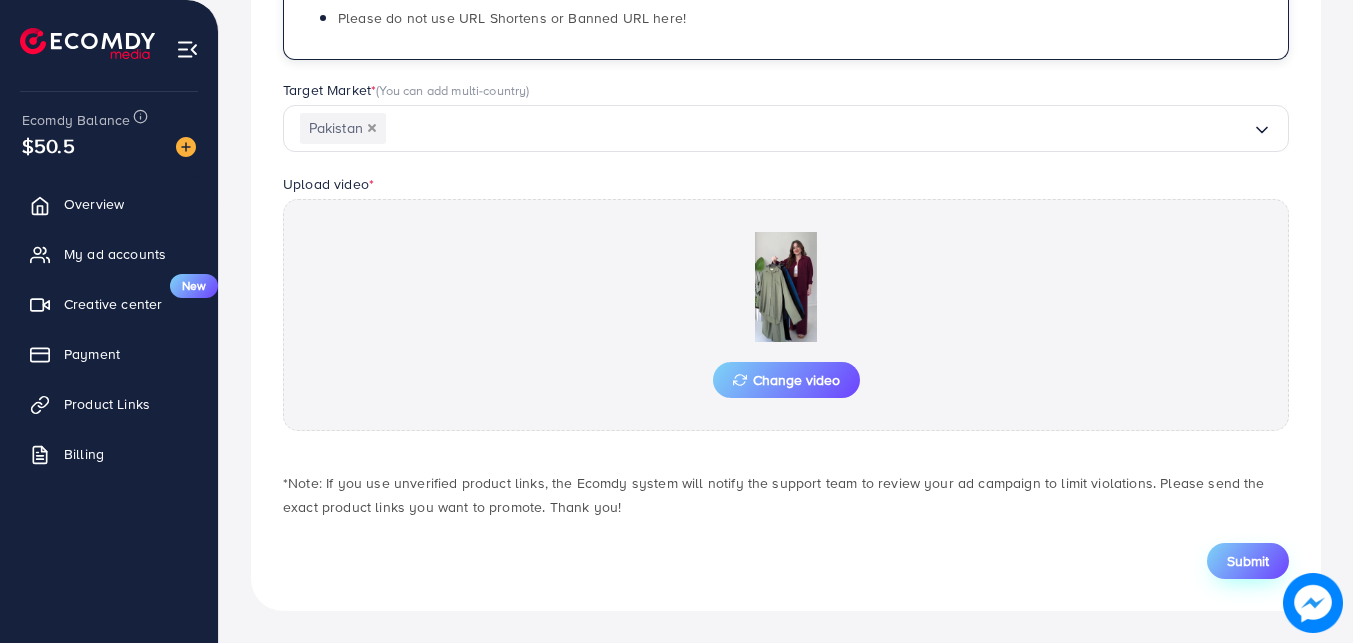 type on "**********" 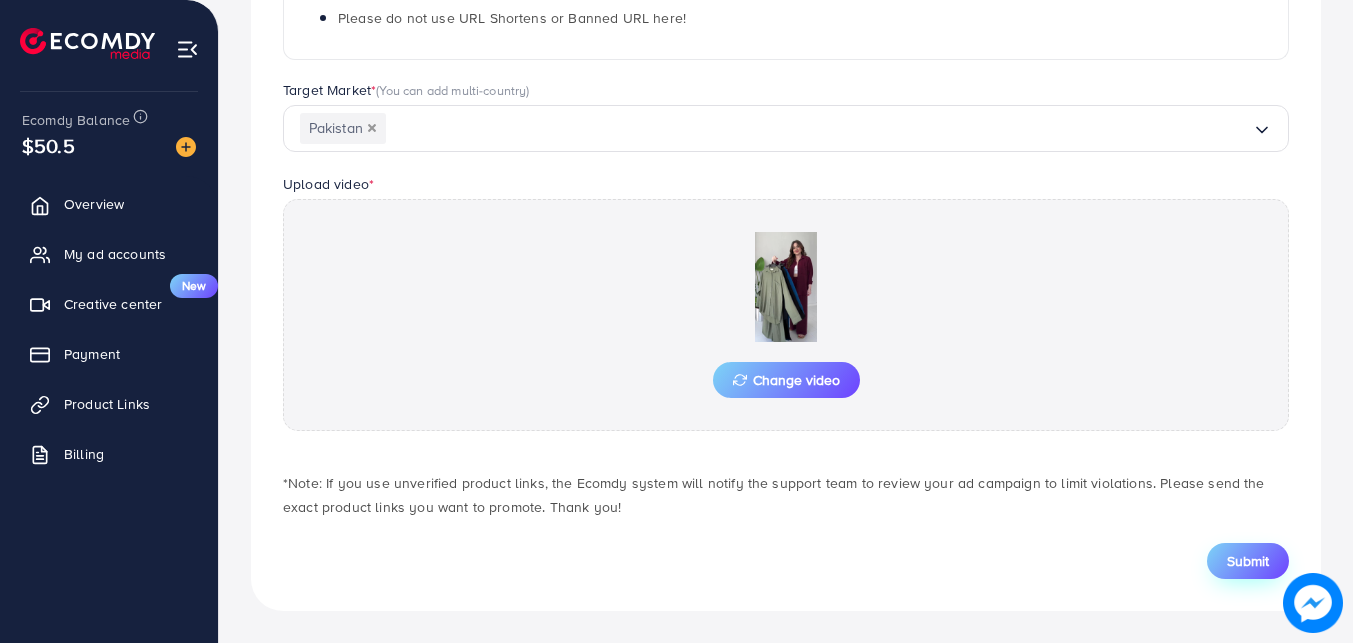 click on "Submit" at bounding box center [1248, 561] 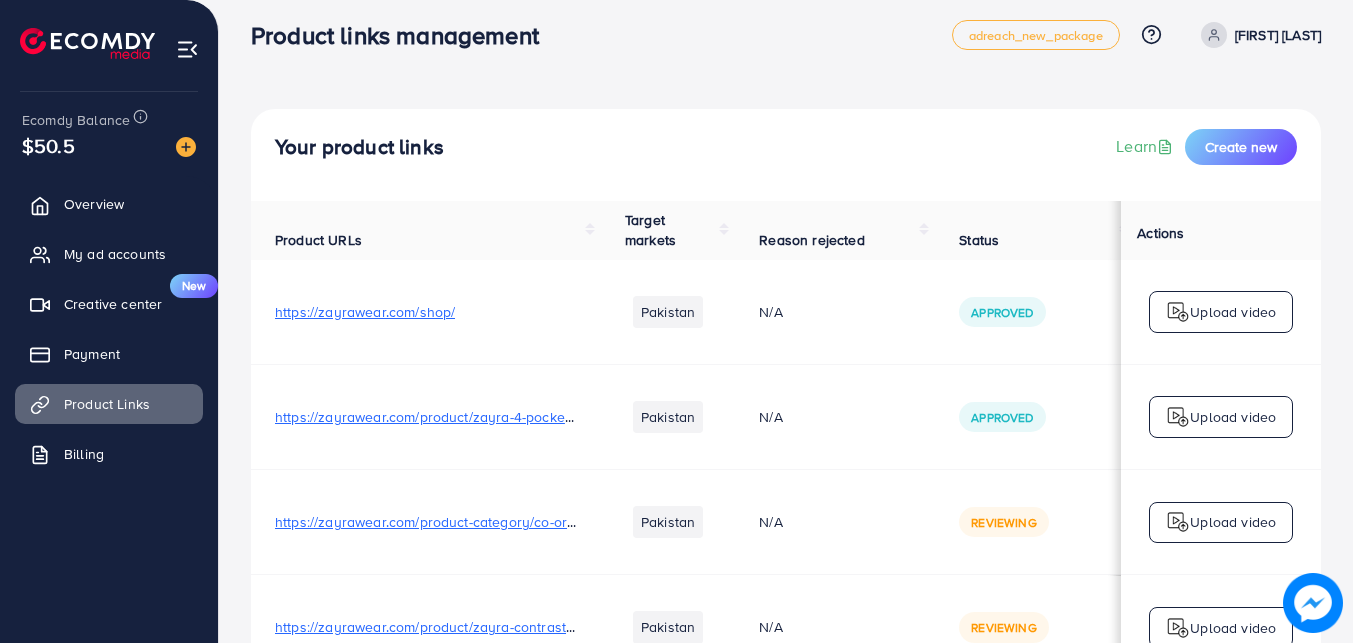 scroll, scrollTop: 0, scrollLeft: 0, axis: both 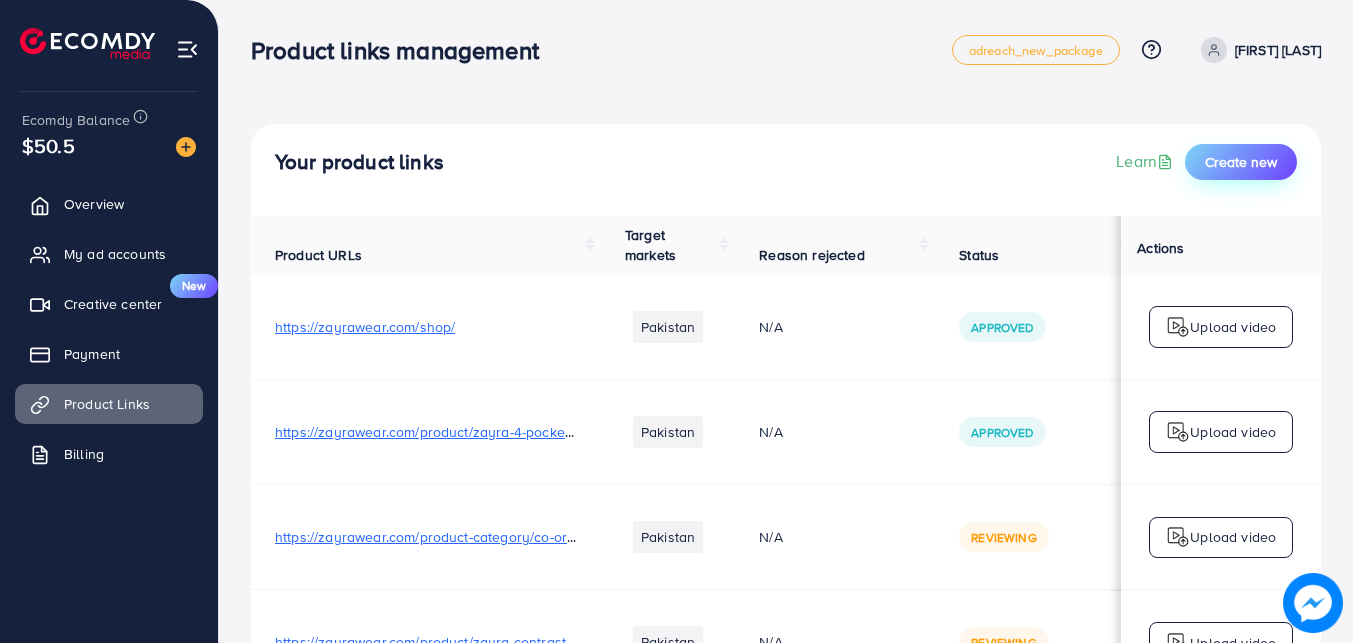 click on "Create new" at bounding box center (1241, 162) 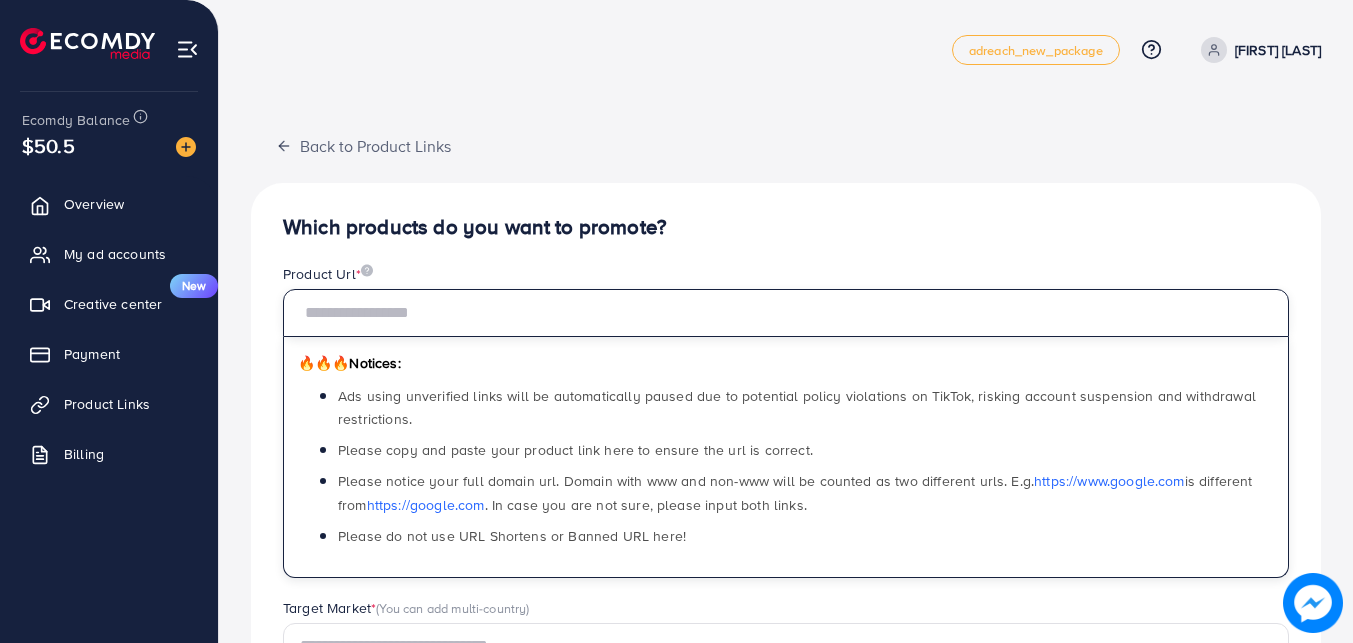 click at bounding box center [786, 313] 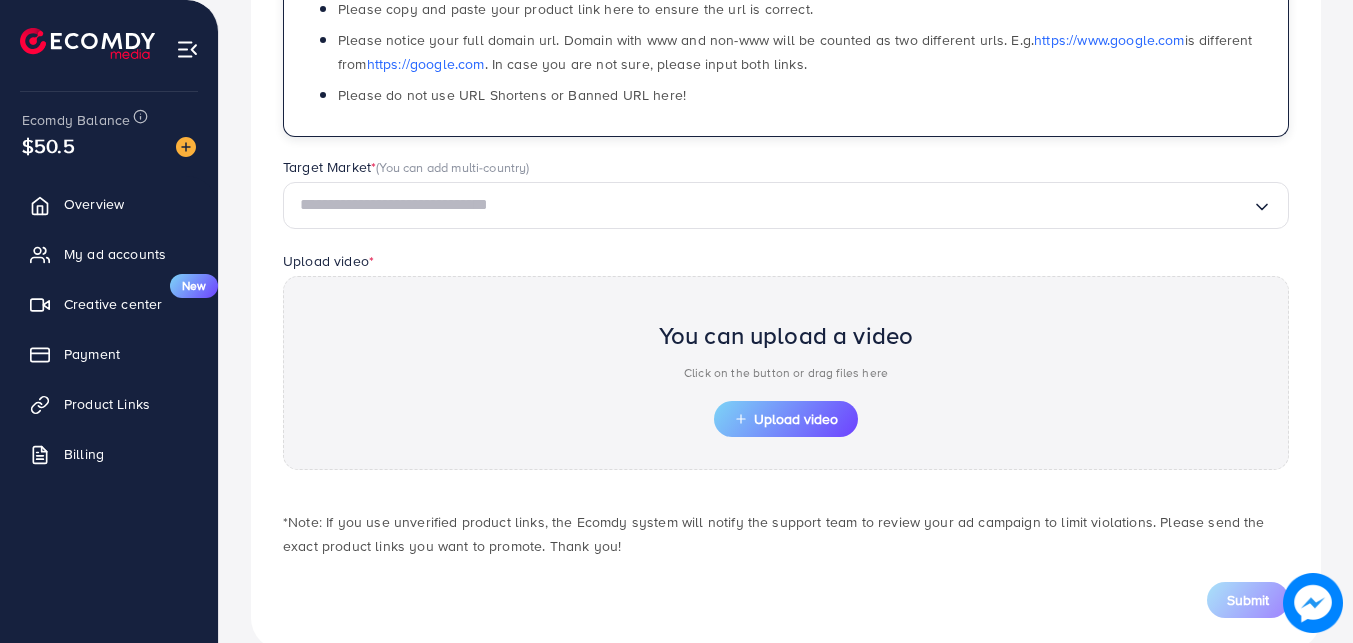 scroll, scrollTop: 480, scrollLeft: 0, axis: vertical 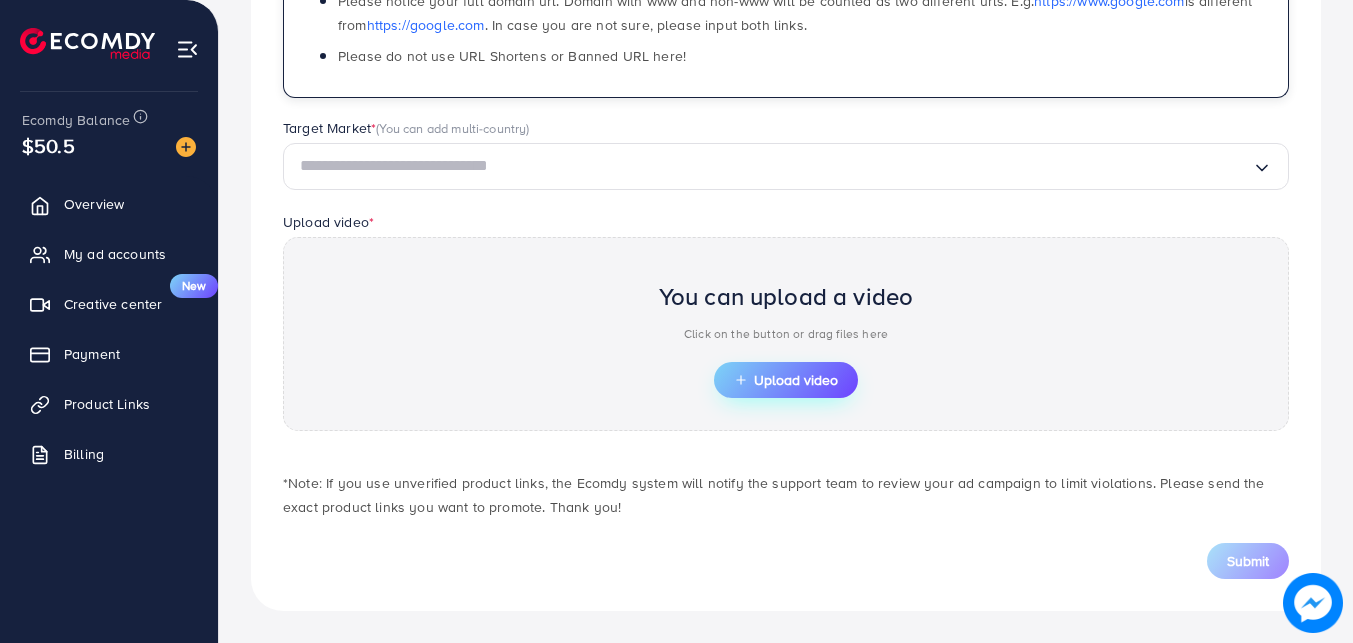 type on "**********" 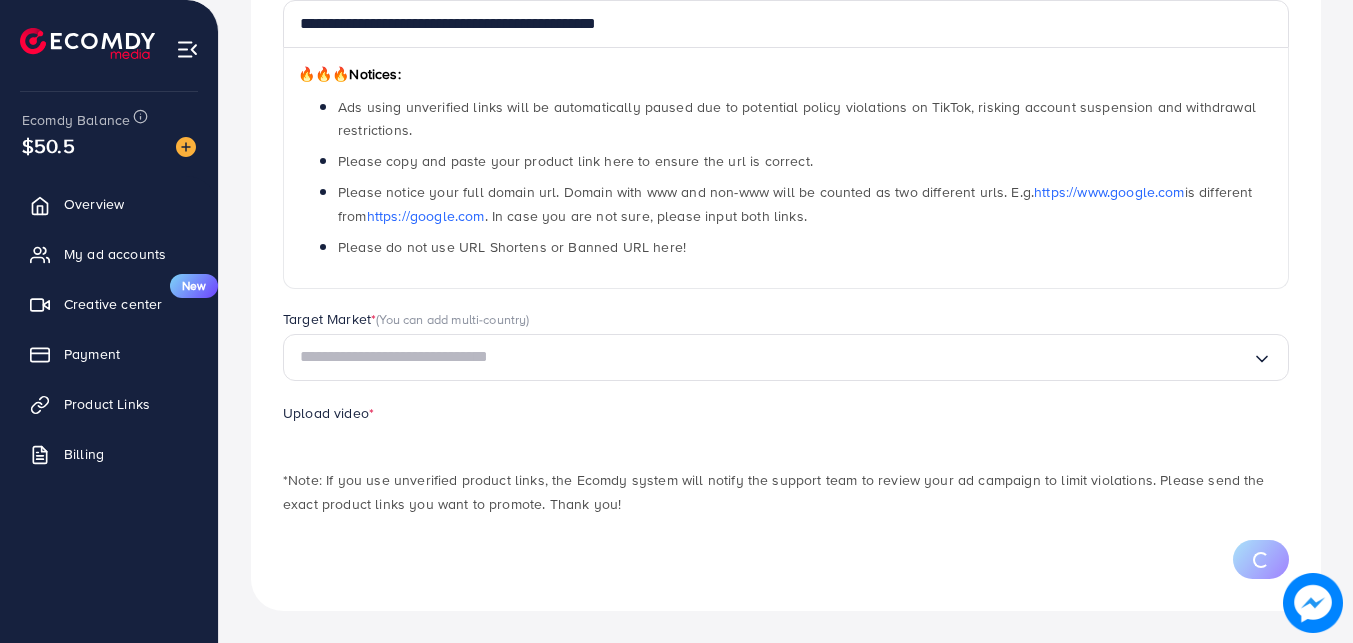 scroll, scrollTop: 385, scrollLeft: 0, axis: vertical 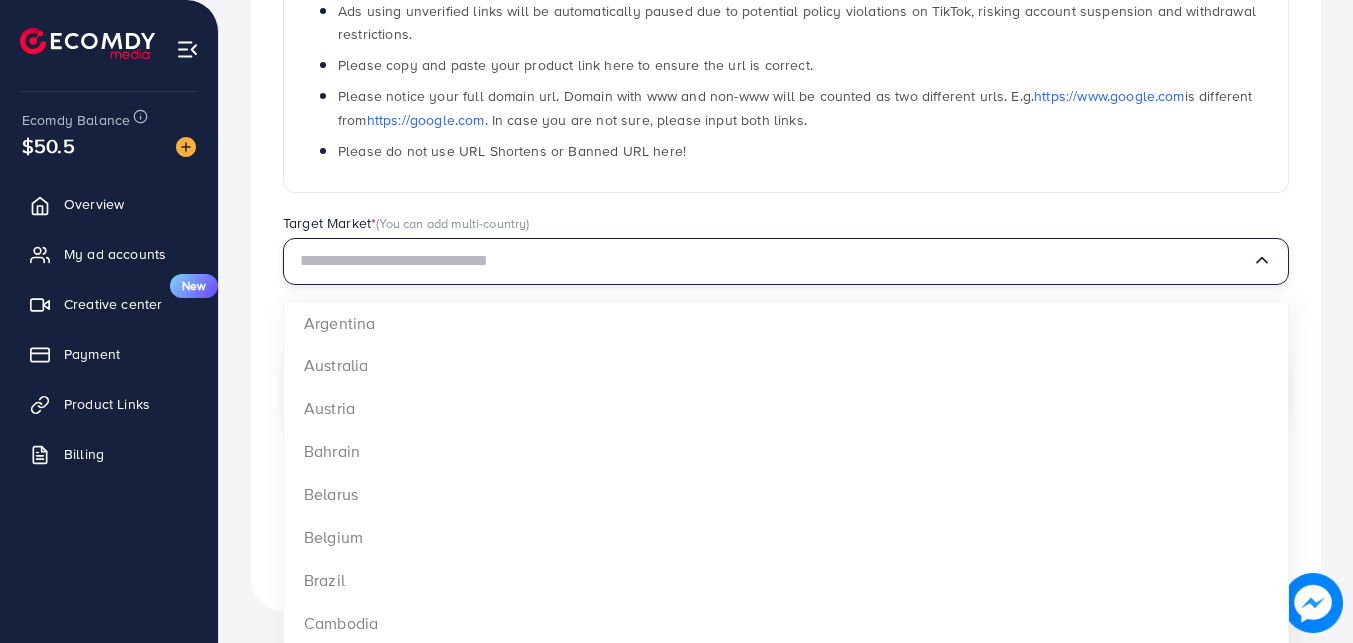 click at bounding box center (776, 261) 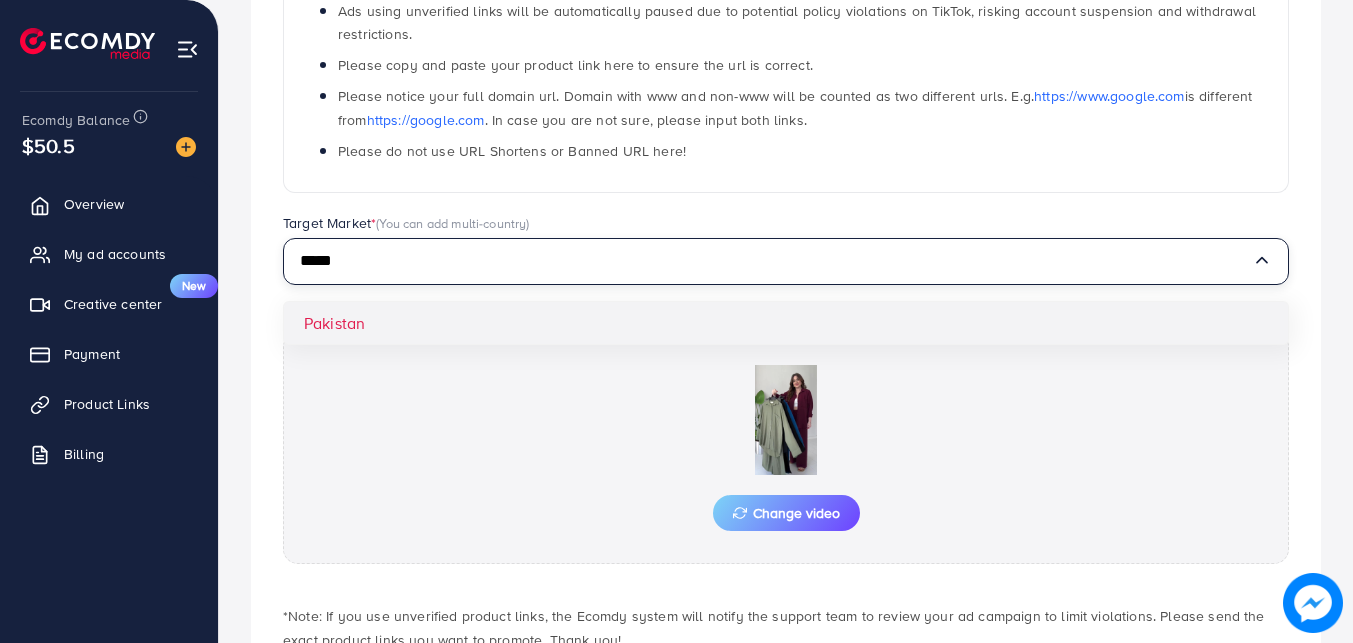 type on "*****" 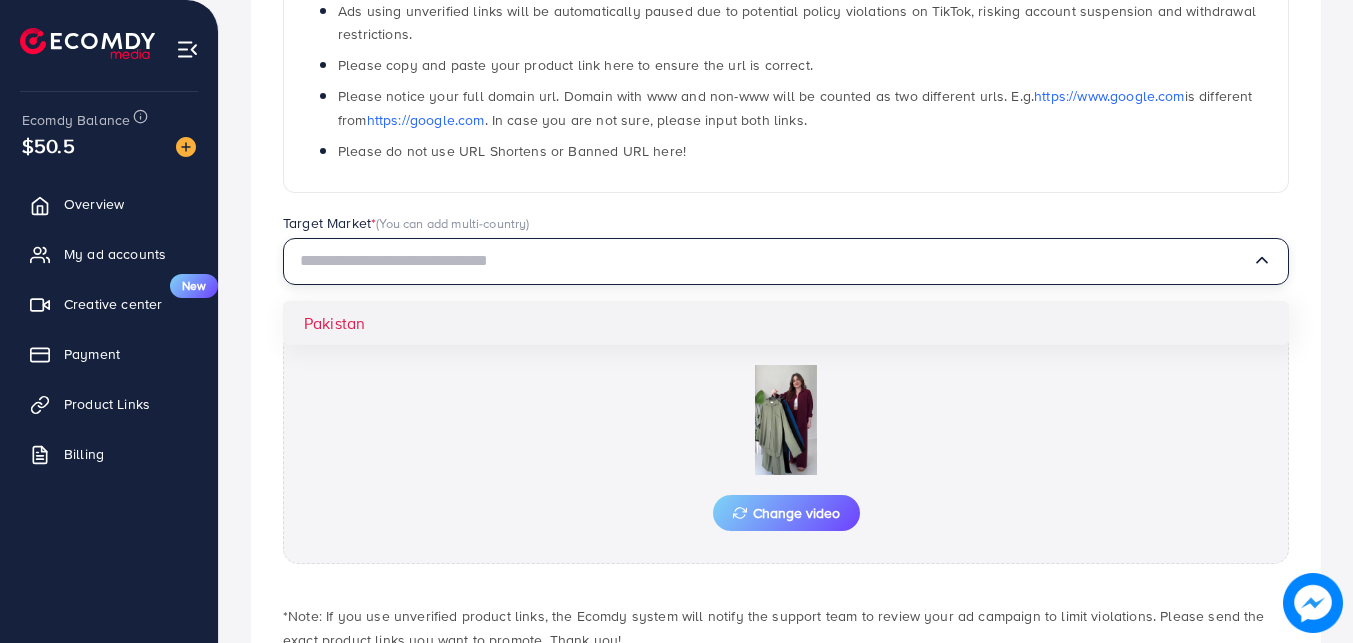click on "**********" at bounding box center [786, 270] 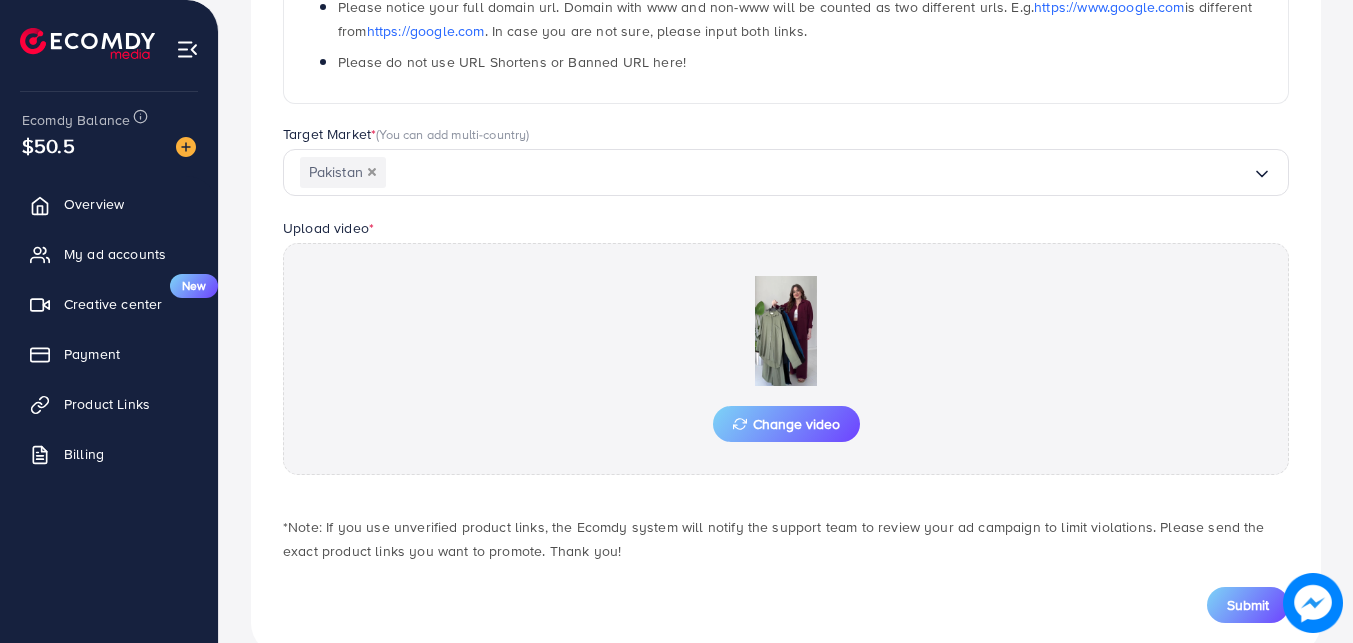 scroll, scrollTop: 518, scrollLeft: 0, axis: vertical 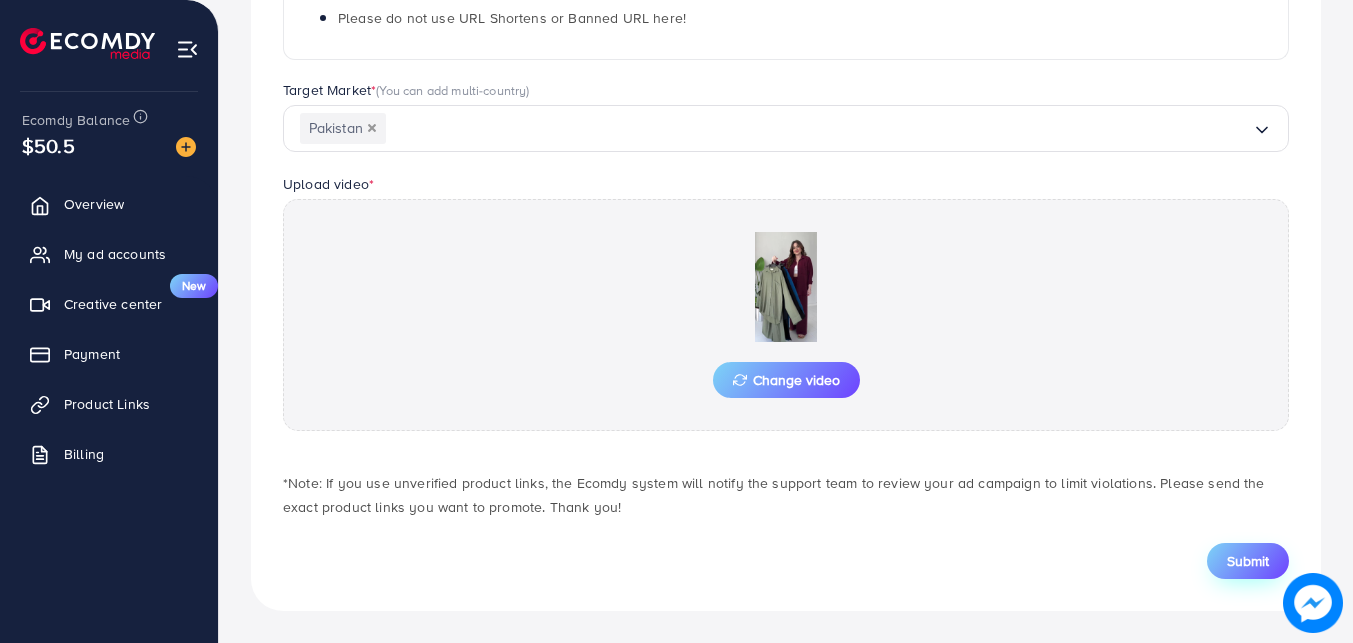 click on "Submit" at bounding box center (1248, 561) 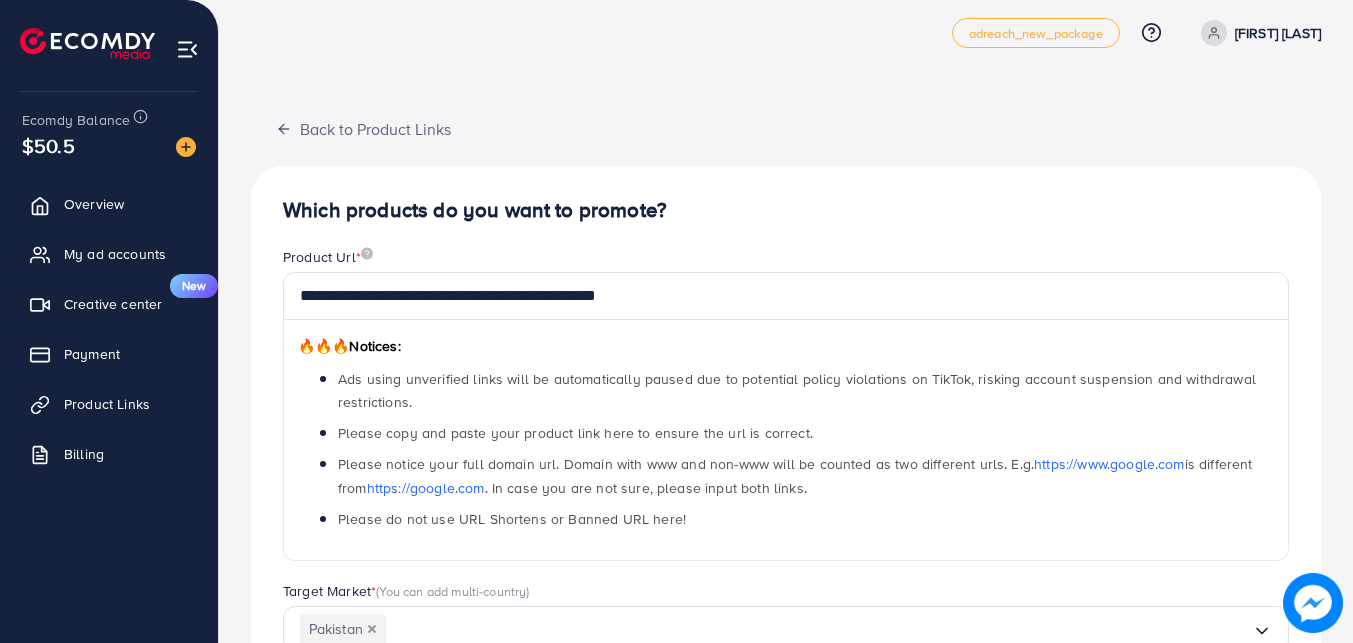scroll, scrollTop: 0, scrollLeft: 0, axis: both 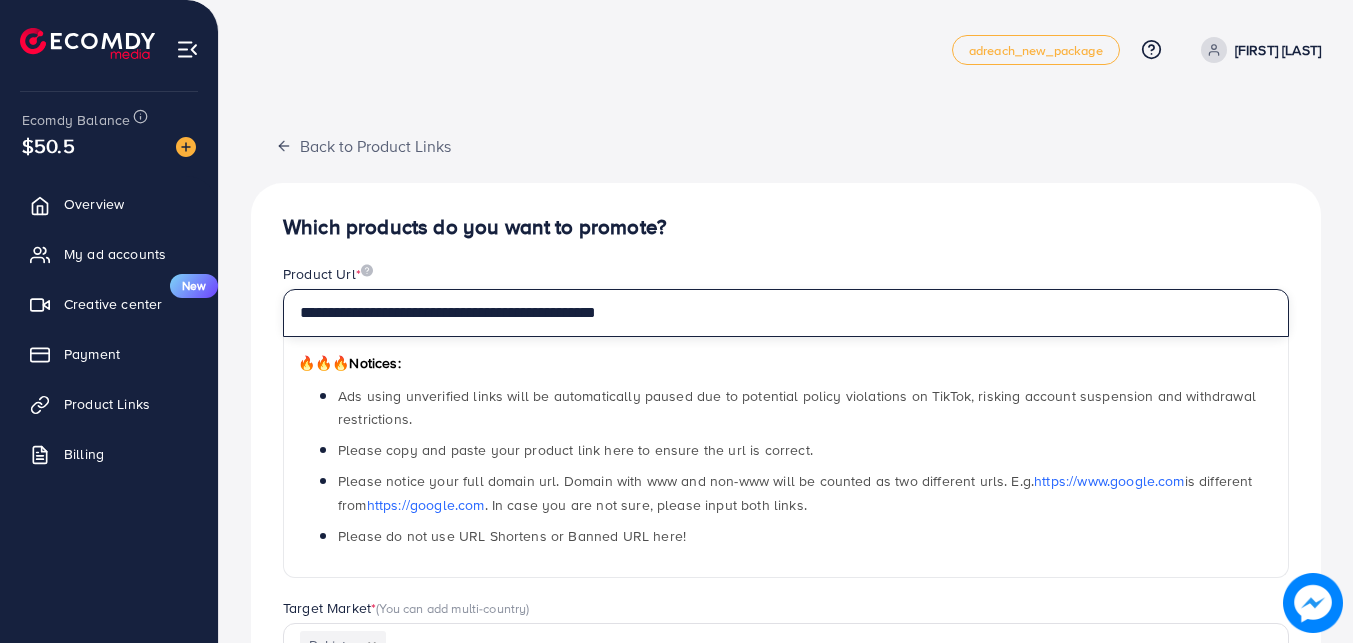 click on "**********" at bounding box center [786, 313] 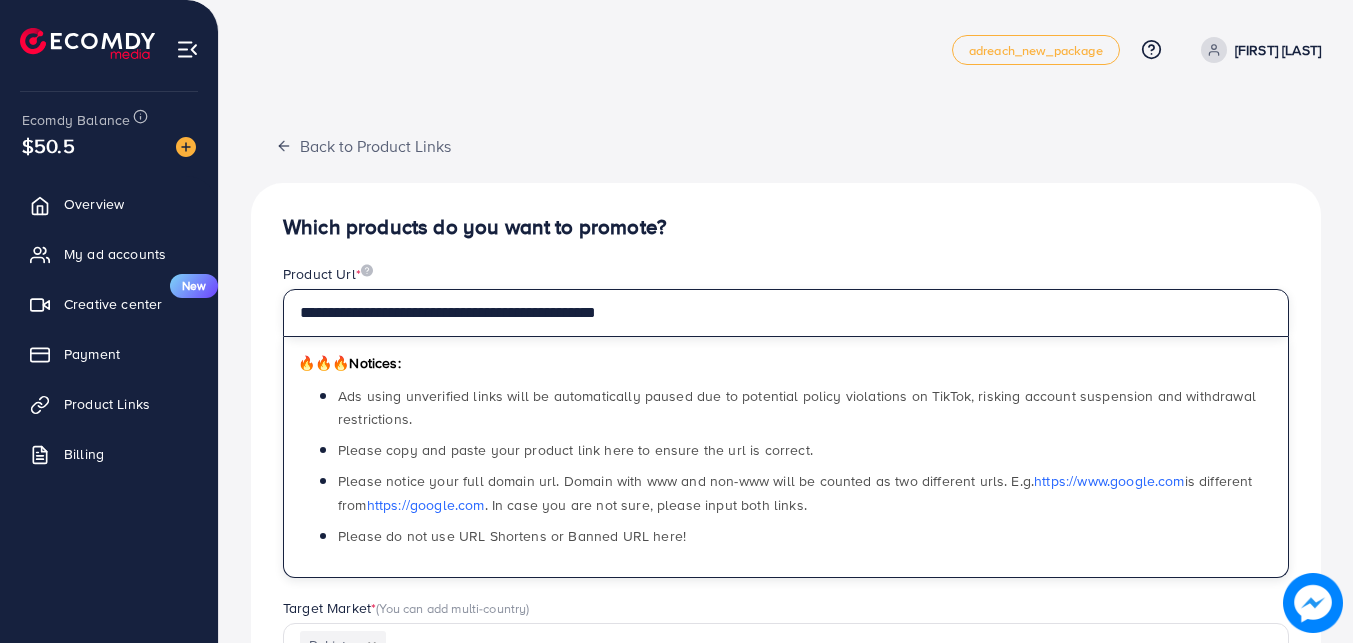 click on "**********" at bounding box center (786, 313) 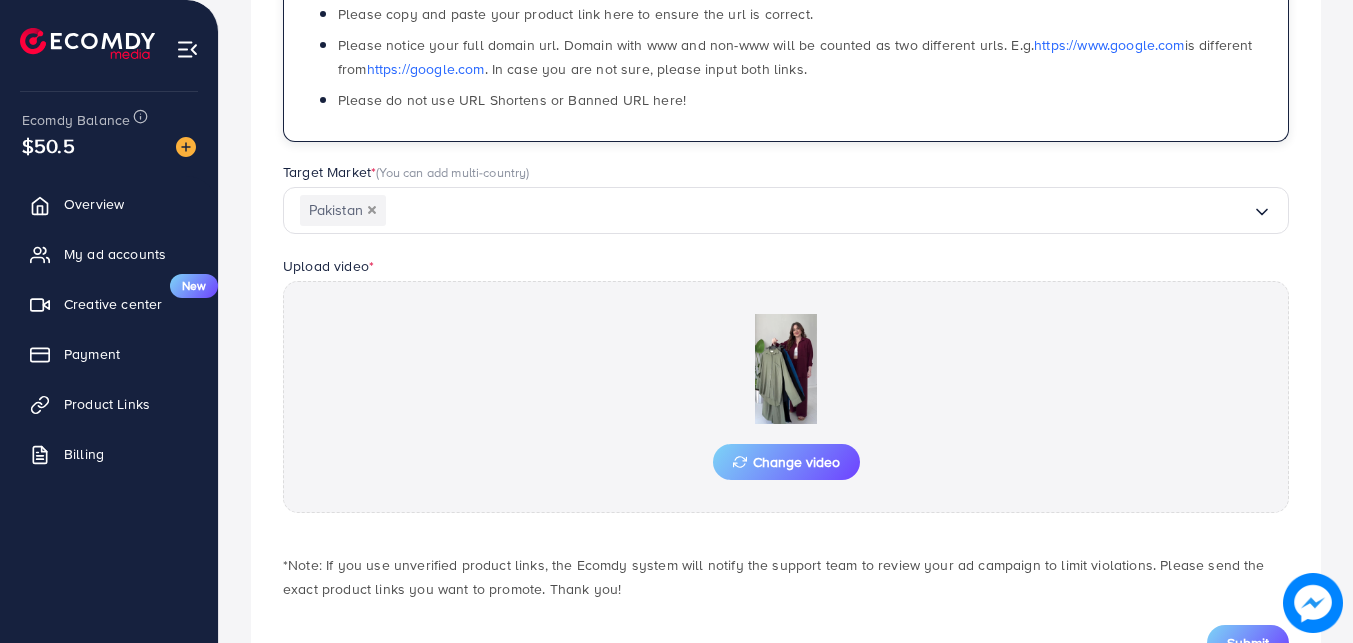 scroll, scrollTop: 518, scrollLeft: 0, axis: vertical 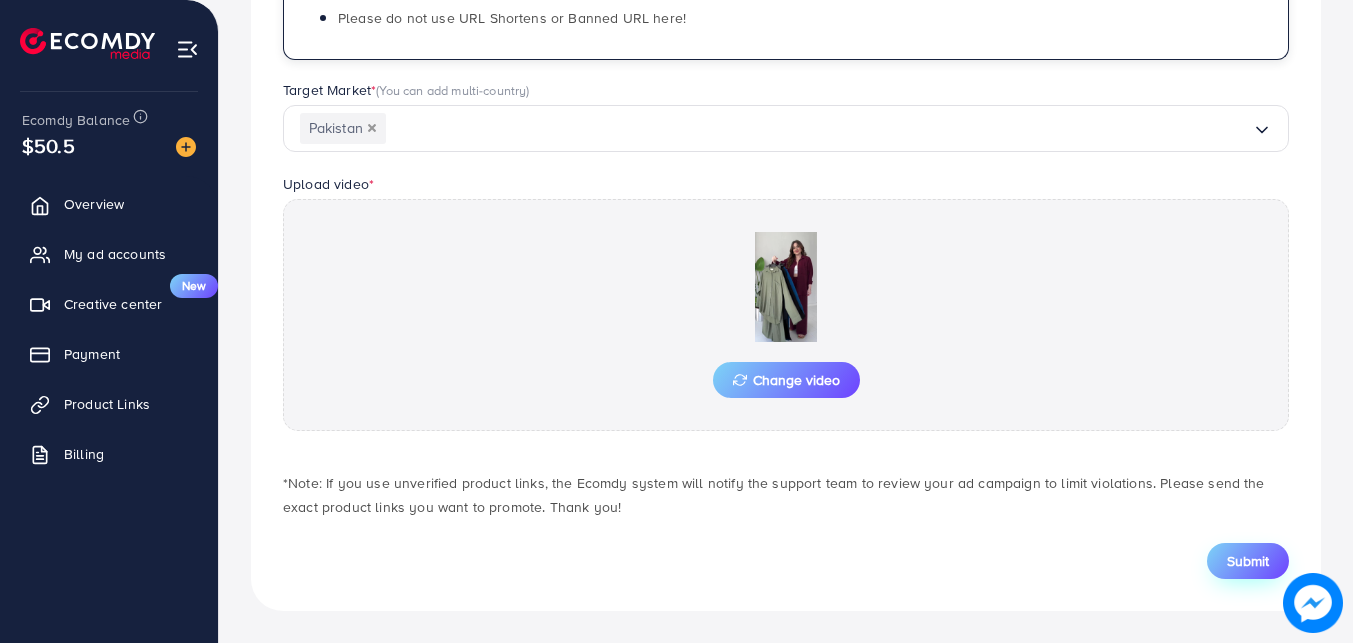 type on "**********" 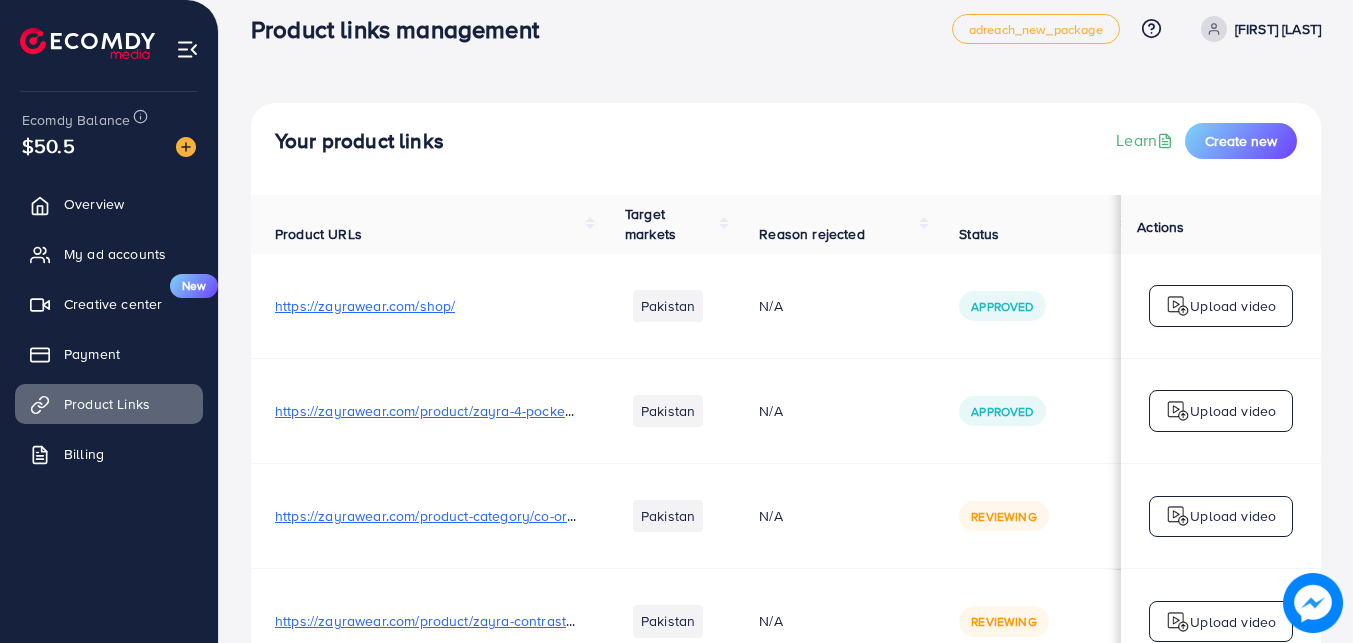 scroll, scrollTop: 0, scrollLeft: 0, axis: both 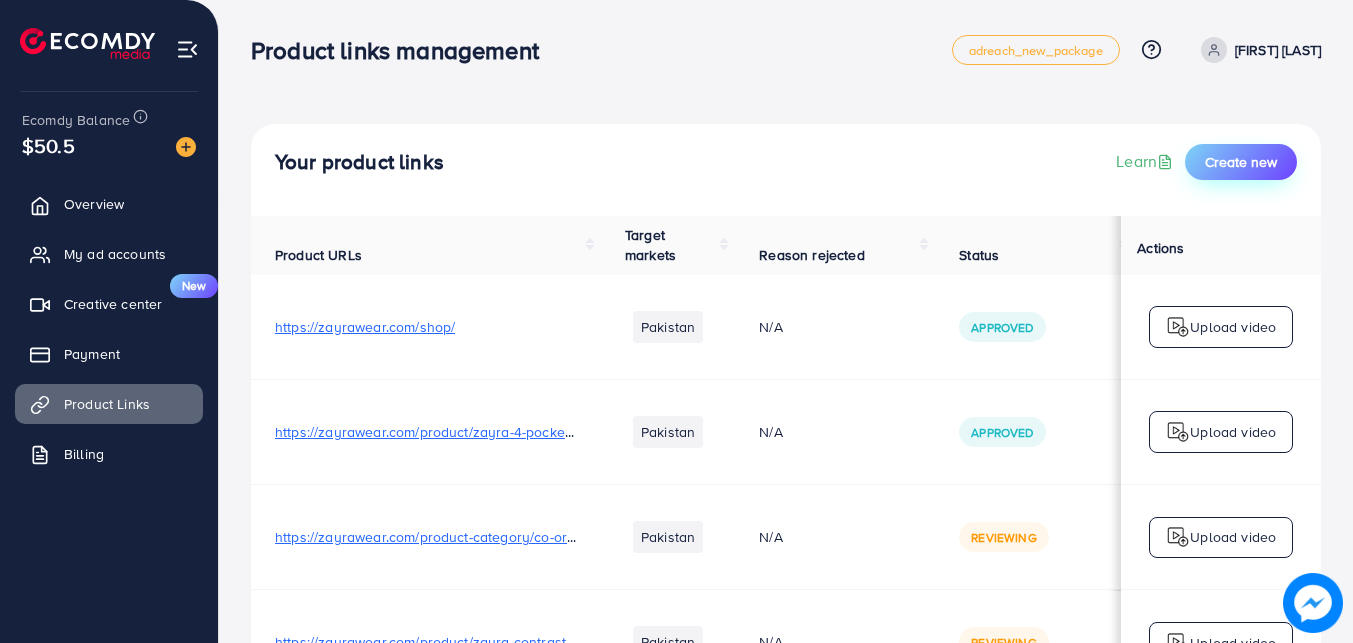 click on "Create new" at bounding box center [1241, 162] 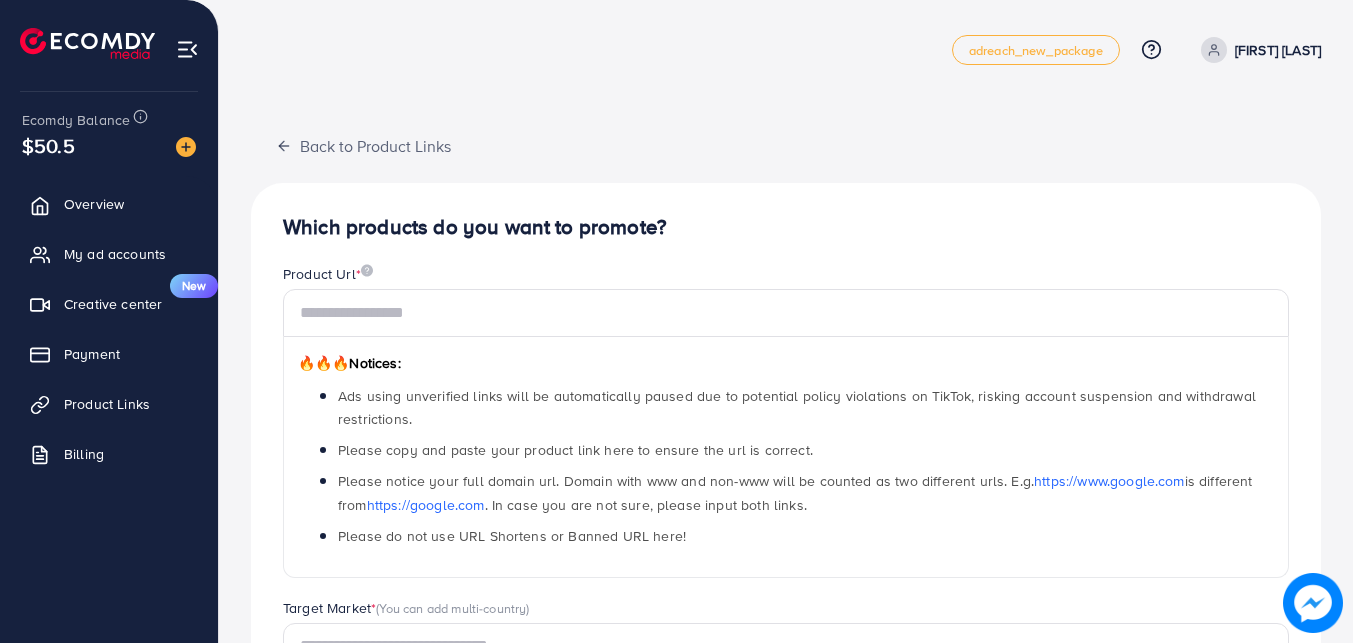 scroll, scrollTop: 480, scrollLeft: 0, axis: vertical 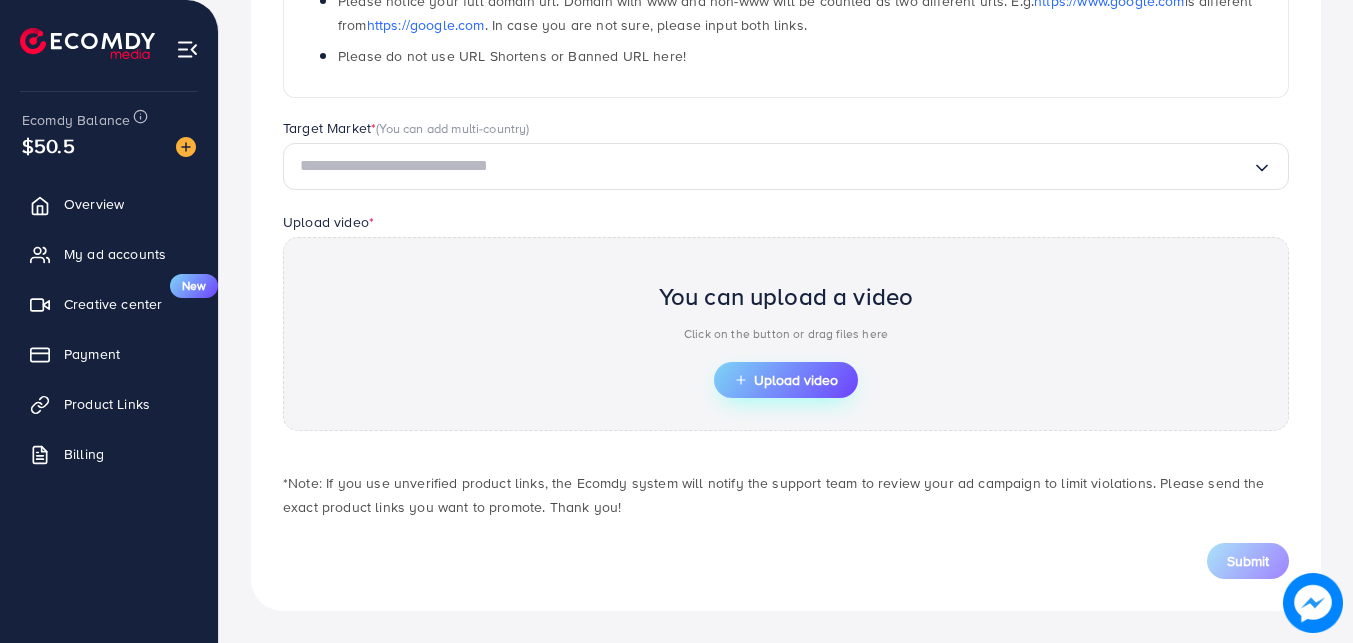 click on "Upload video" at bounding box center [786, 380] 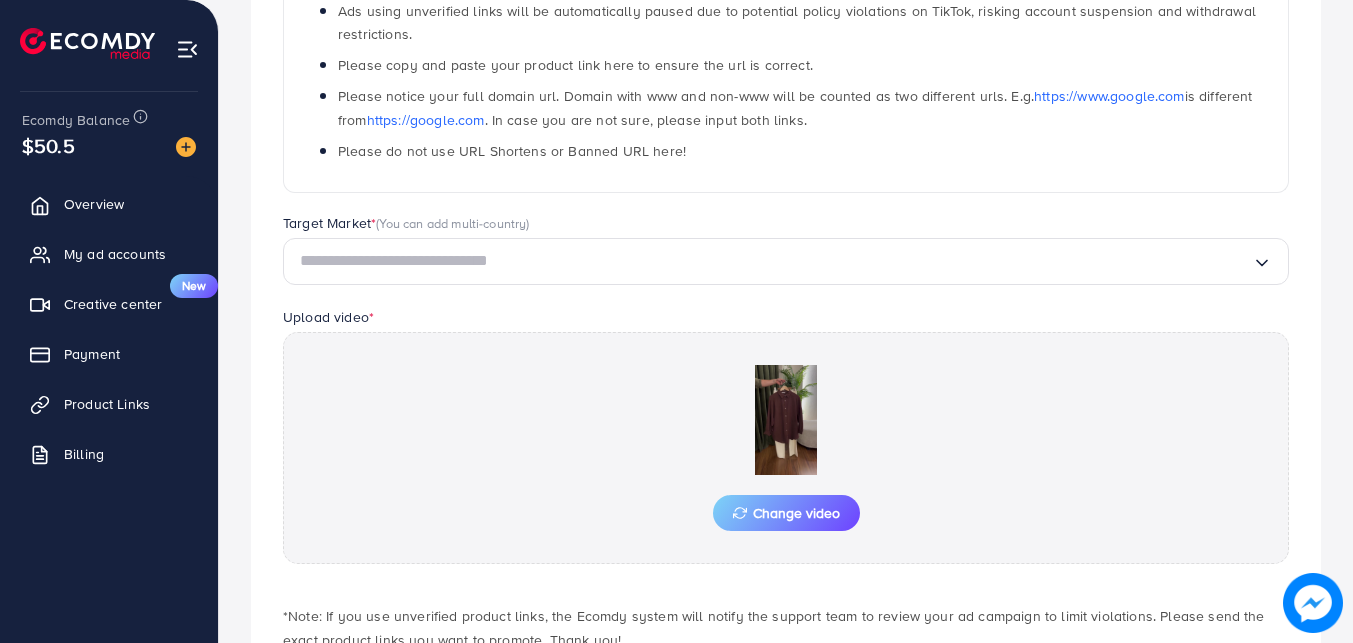 scroll, scrollTop: 480, scrollLeft: 0, axis: vertical 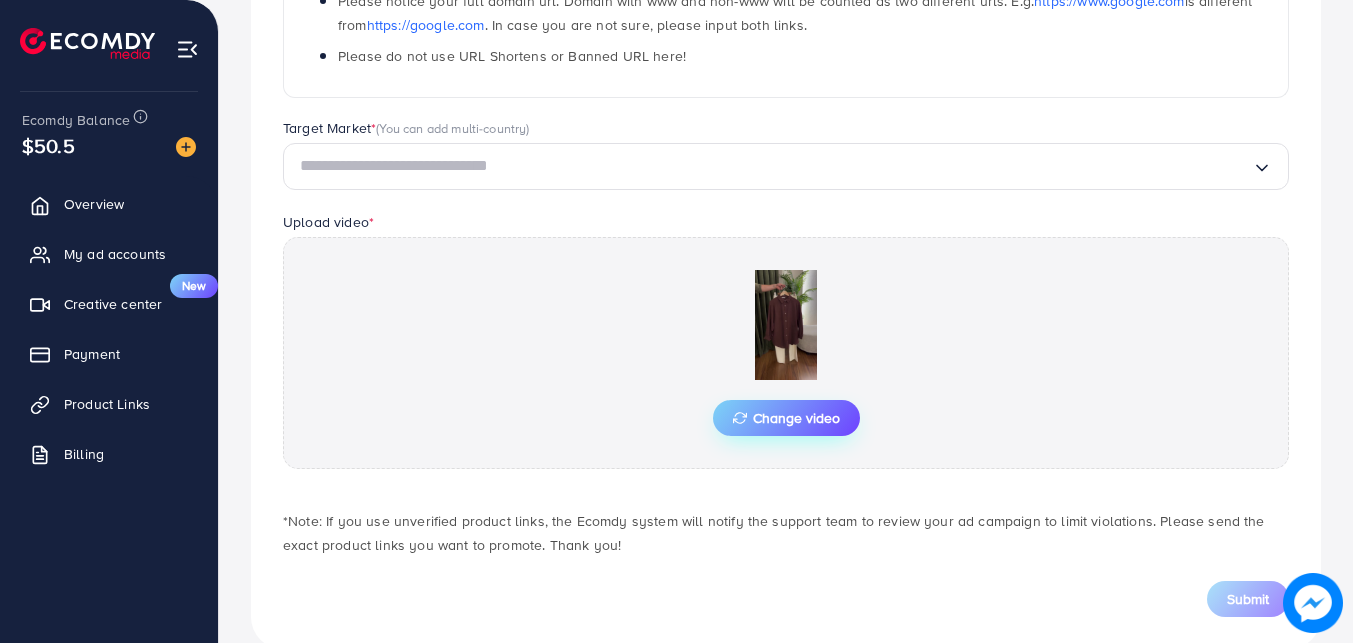 click on "Change video" at bounding box center (786, 418) 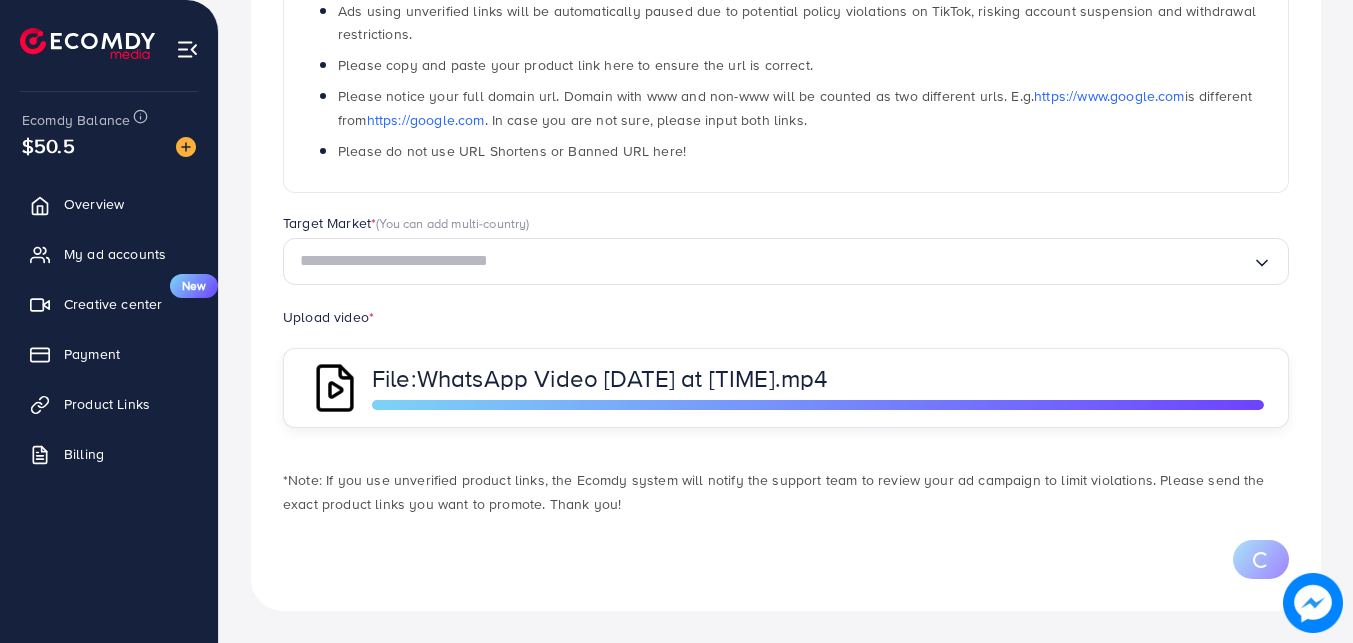 scroll, scrollTop: 480, scrollLeft: 0, axis: vertical 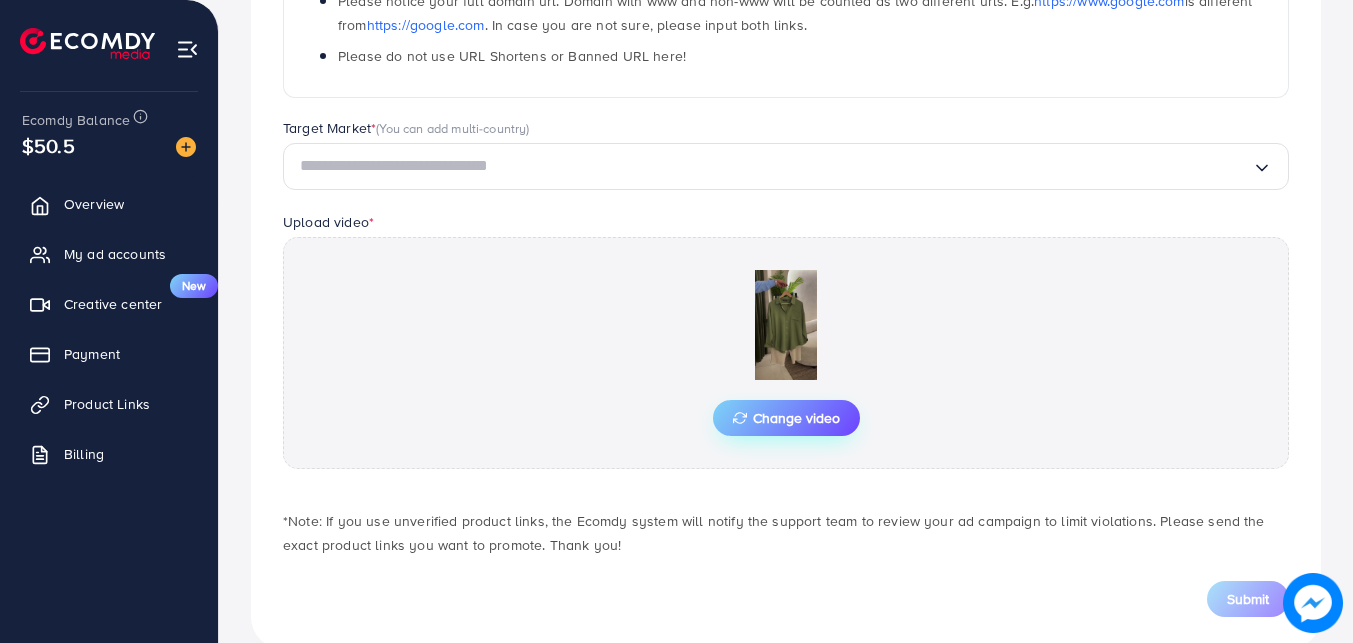 click on "Change video" at bounding box center [786, 418] 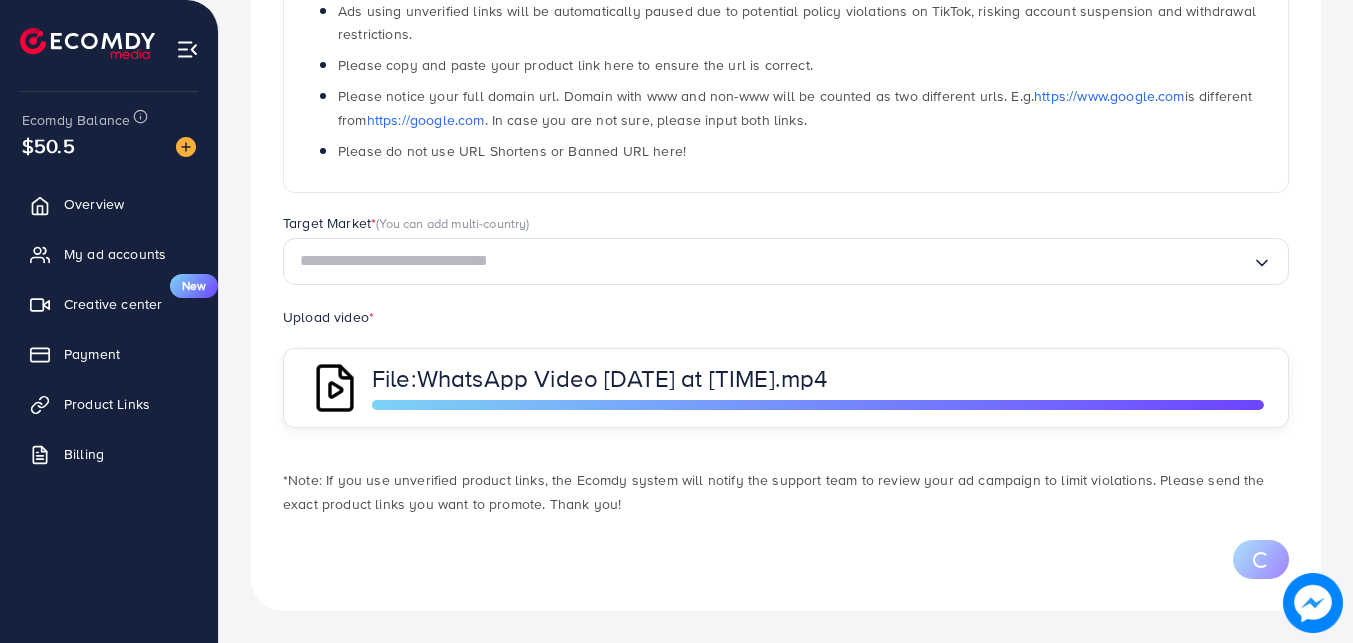 scroll, scrollTop: 480, scrollLeft: 0, axis: vertical 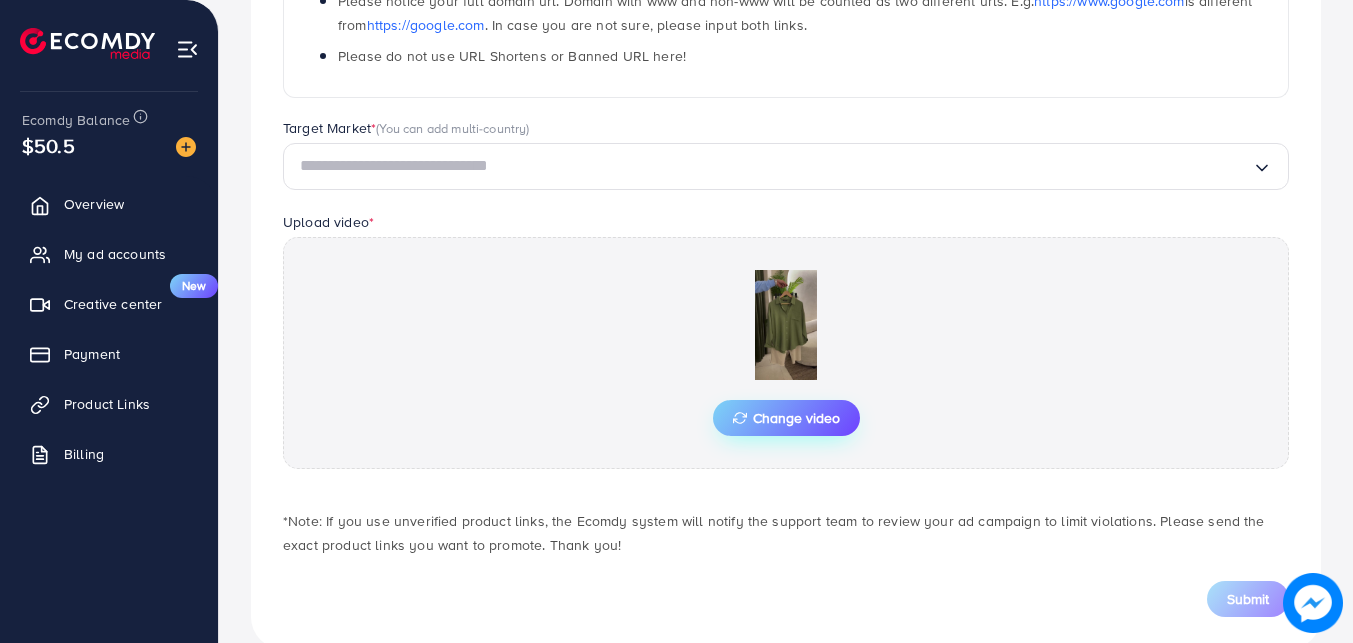 click on "Change video" at bounding box center [786, 418] 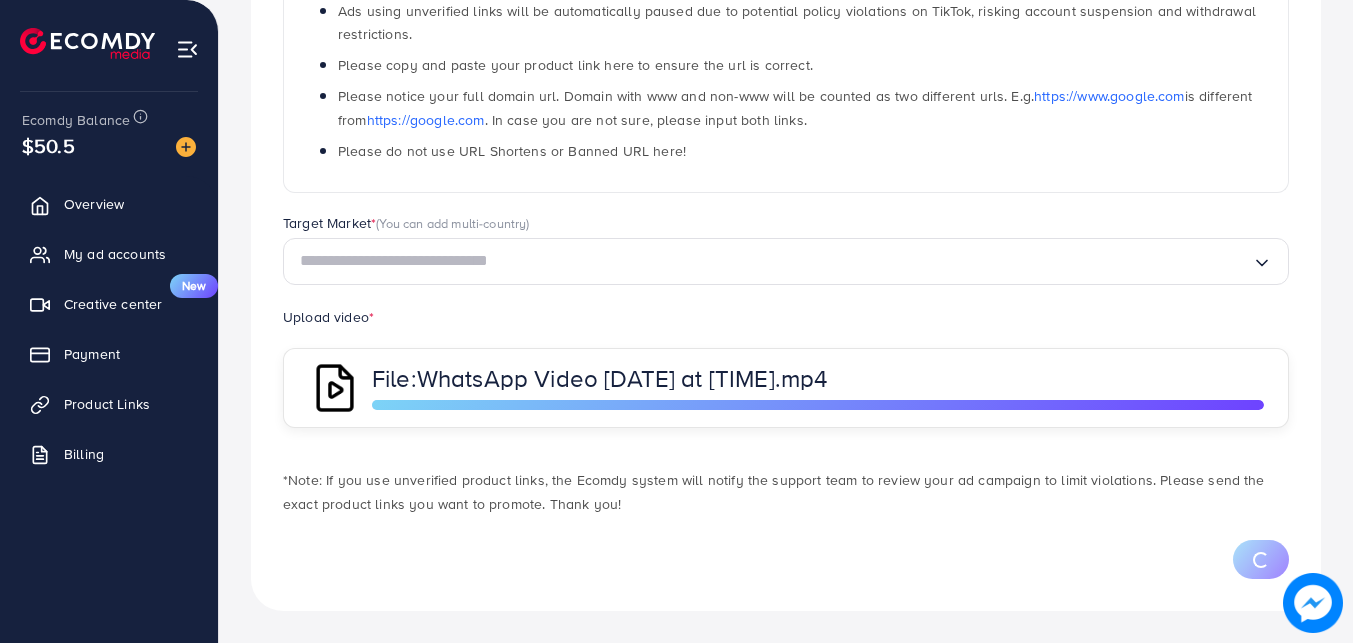 scroll, scrollTop: 480, scrollLeft: 0, axis: vertical 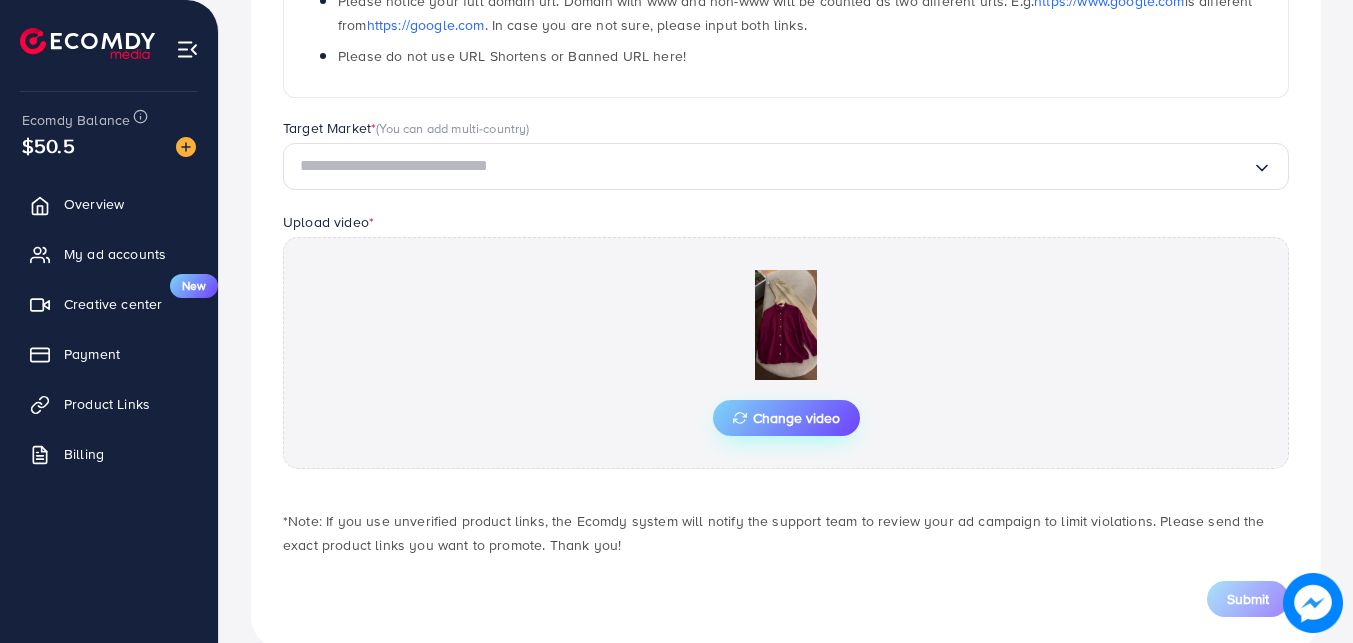click on "Change video" at bounding box center [786, 418] 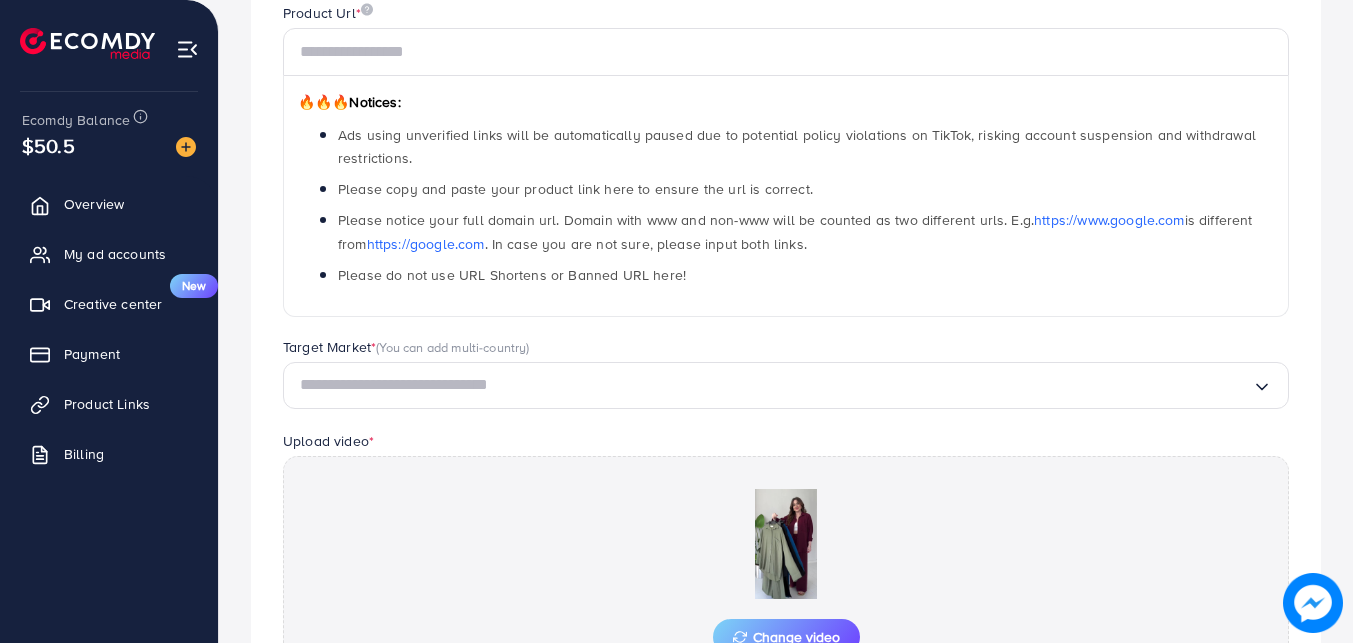 scroll, scrollTop: 0, scrollLeft: 0, axis: both 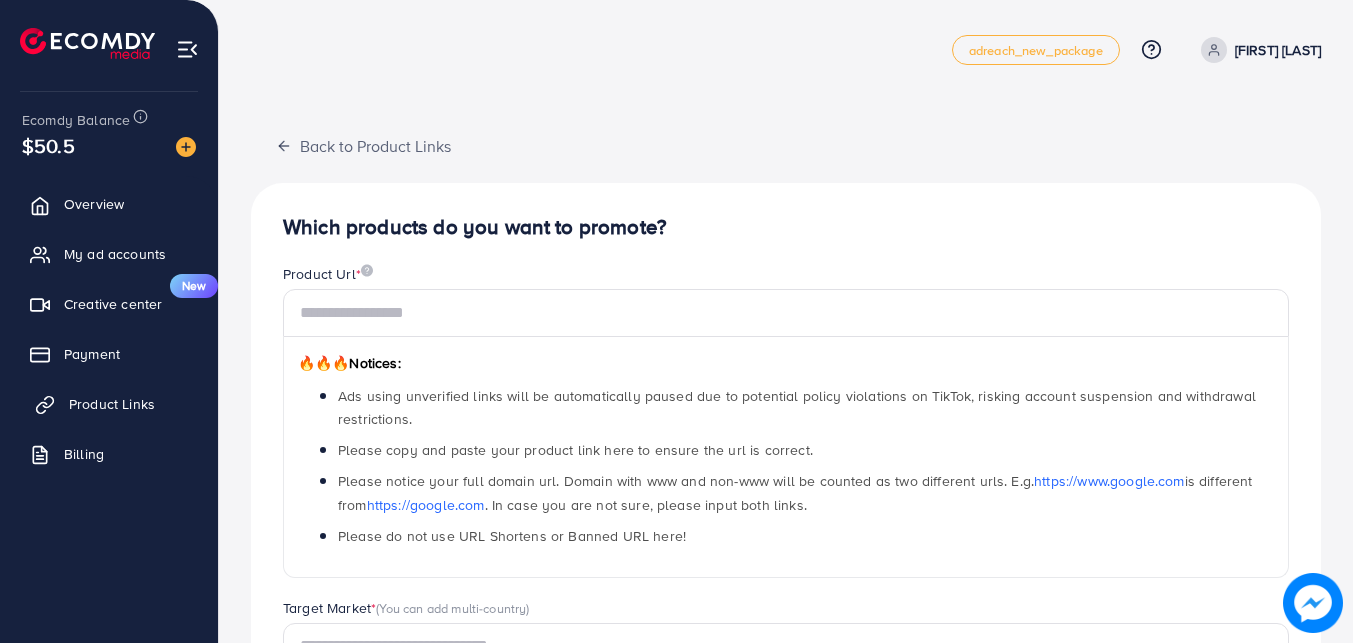 click on "Product Links" at bounding box center (109, 404) 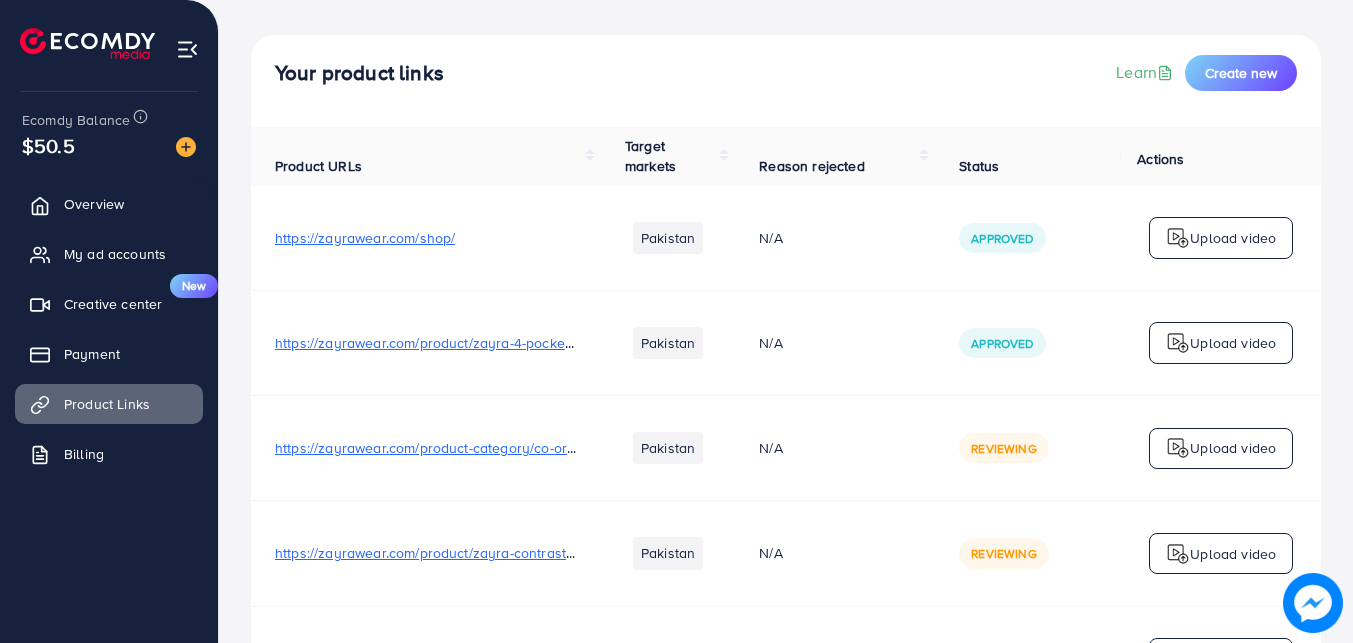 scroll, scrollTop: 0, scrollLeft: 0, axis: both 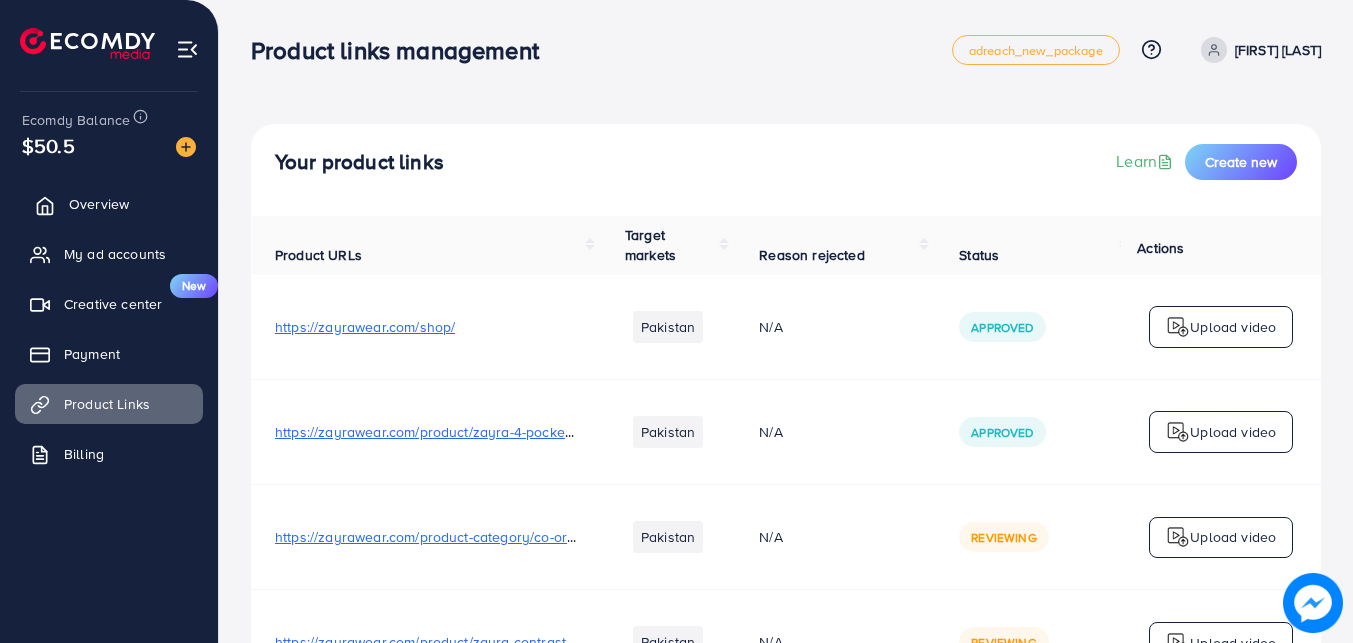 click on "Overview" at bounding box center [109, 204] 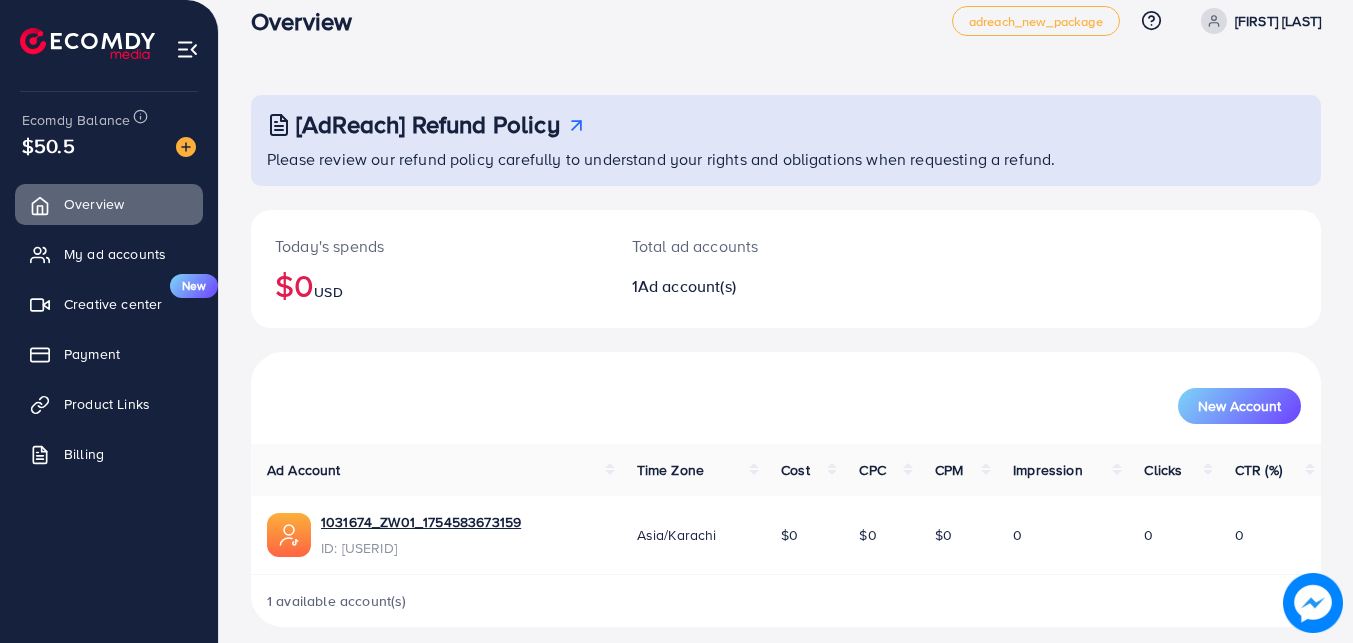 scroll, scrollTop: 45, scrollLeft: 0, axis: vertical 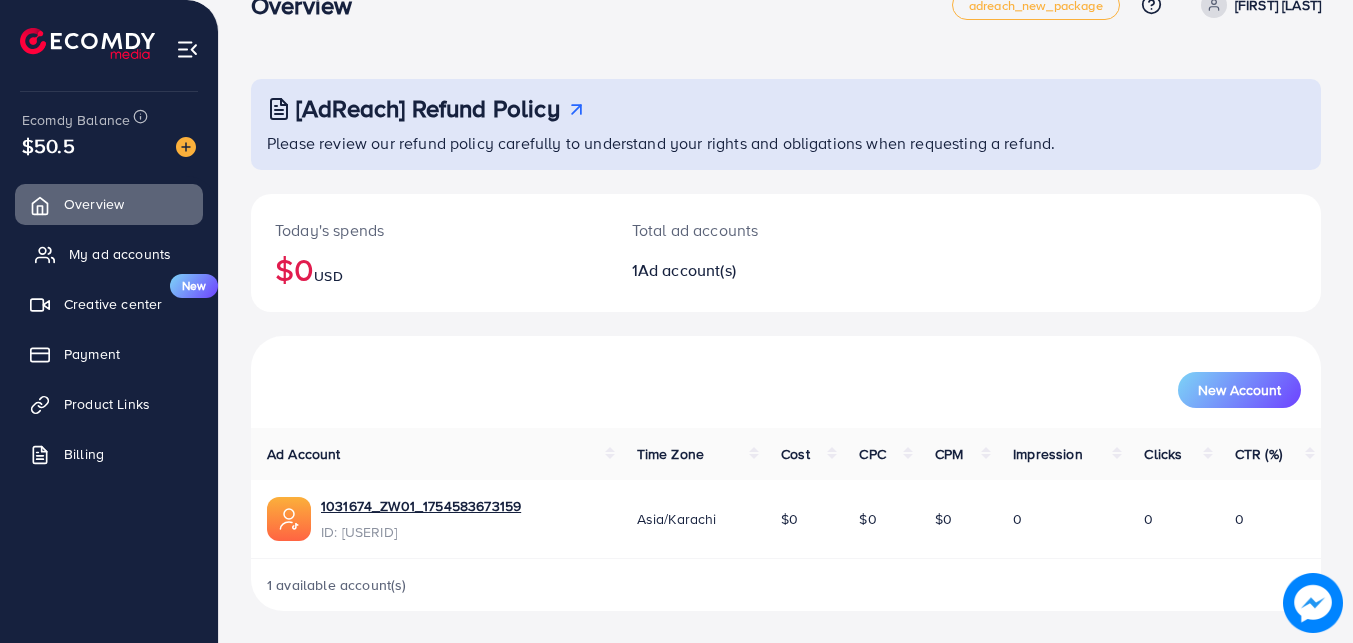 click on "My ad accounts" at bounding box center [120, 254] 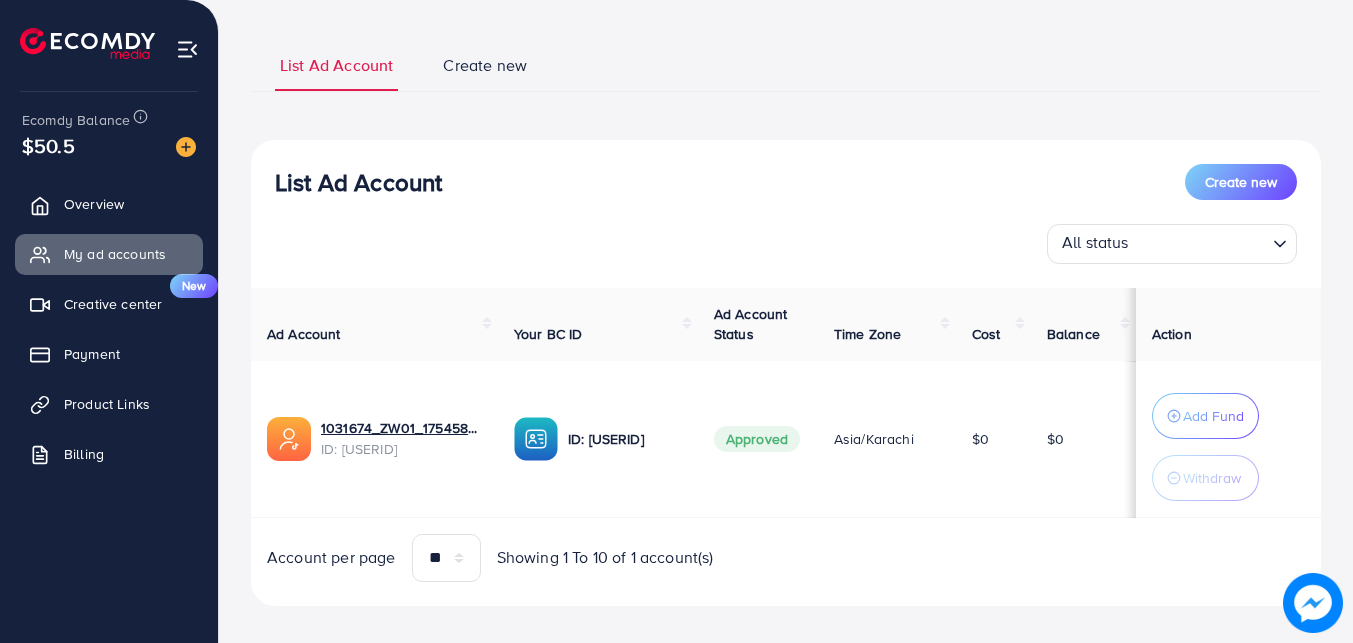 scroll, scrollTop: 129, scrollLeft: 0, axis: vertical 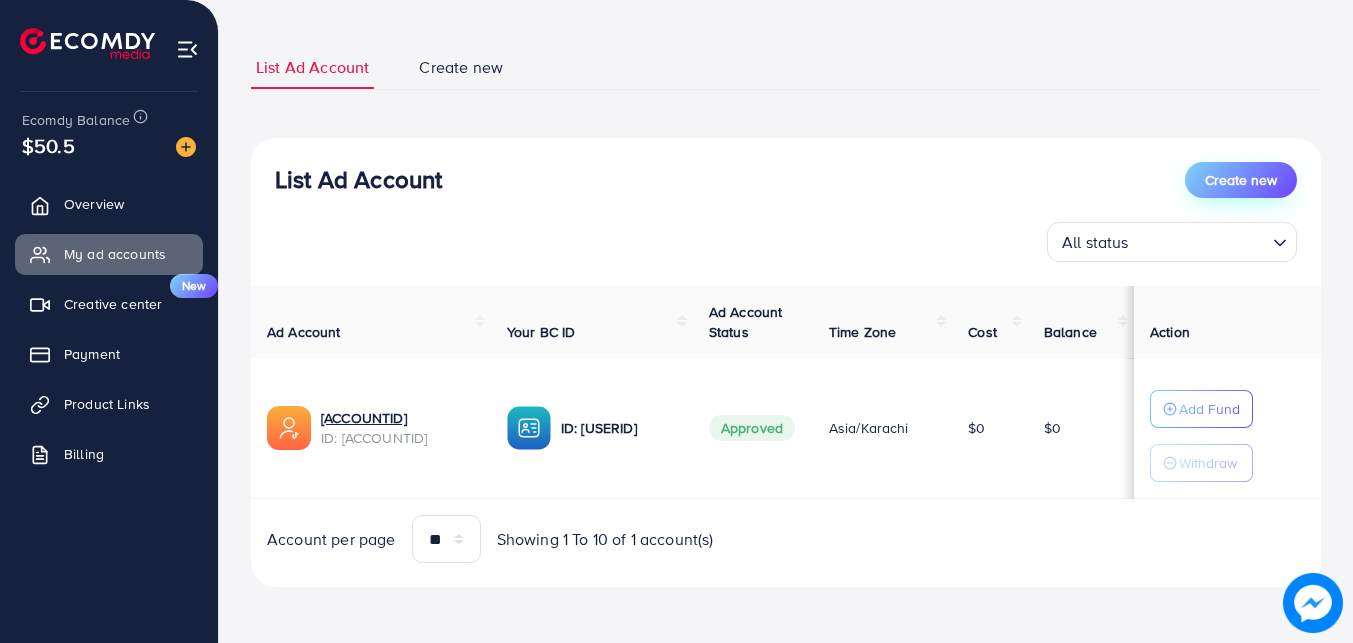 click on "Create new" at bounding box center [1241, 180] 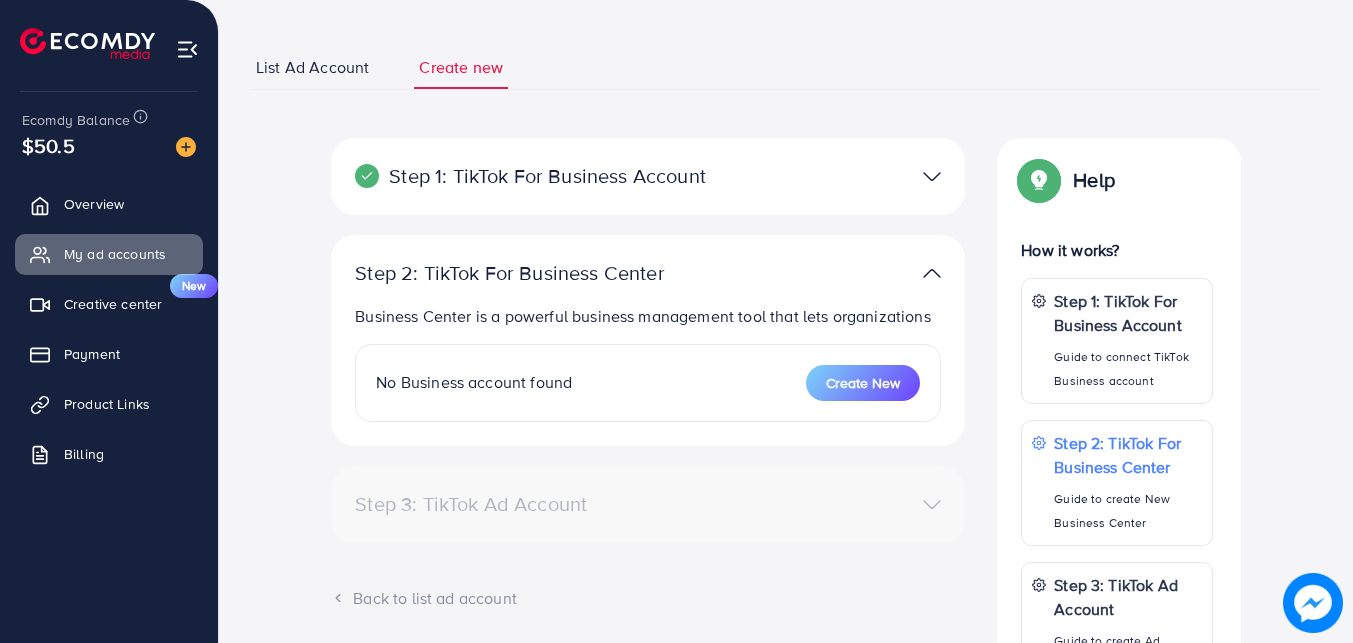 scroll, scrollTop: 0, scrollLeft: 0, axis: both 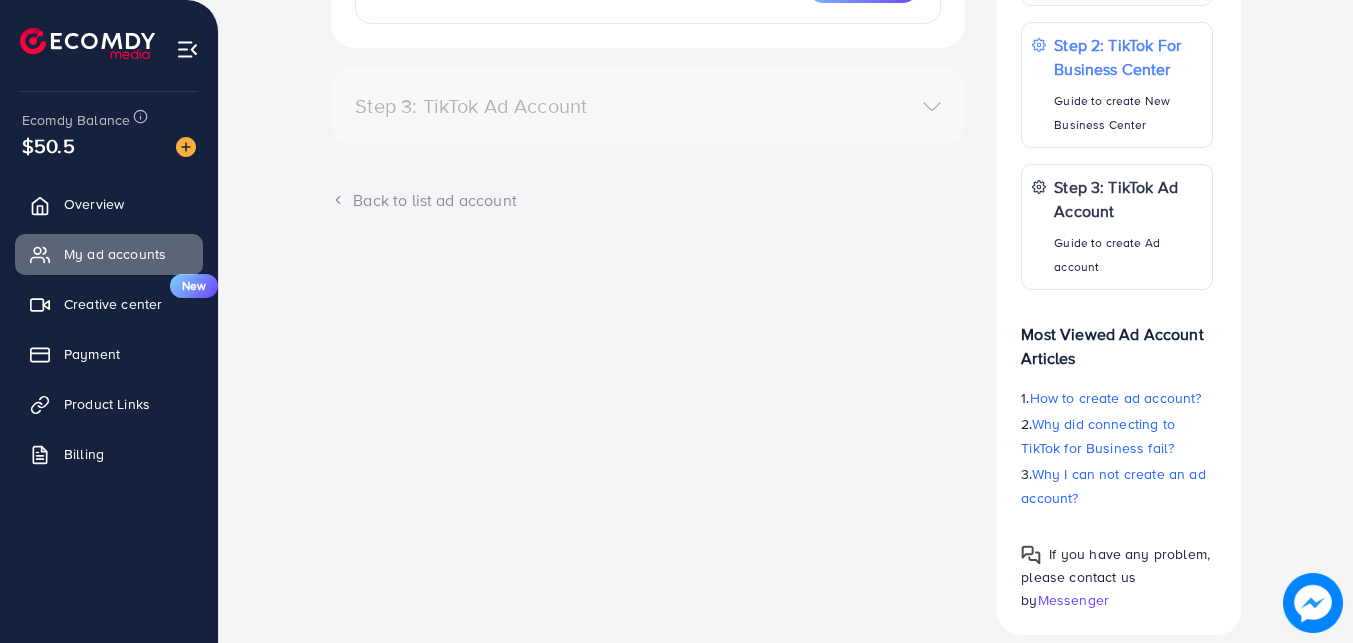 select 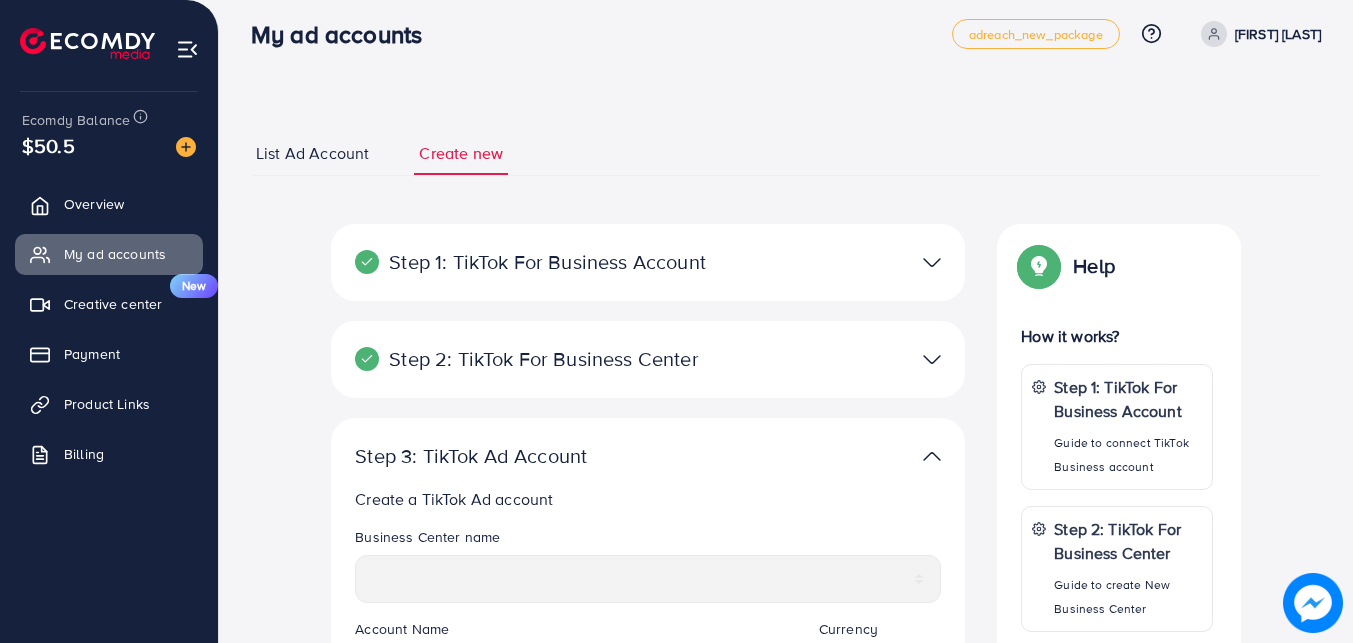 scroll, scrollTop: 0, scrollLeft: 0, axis: both 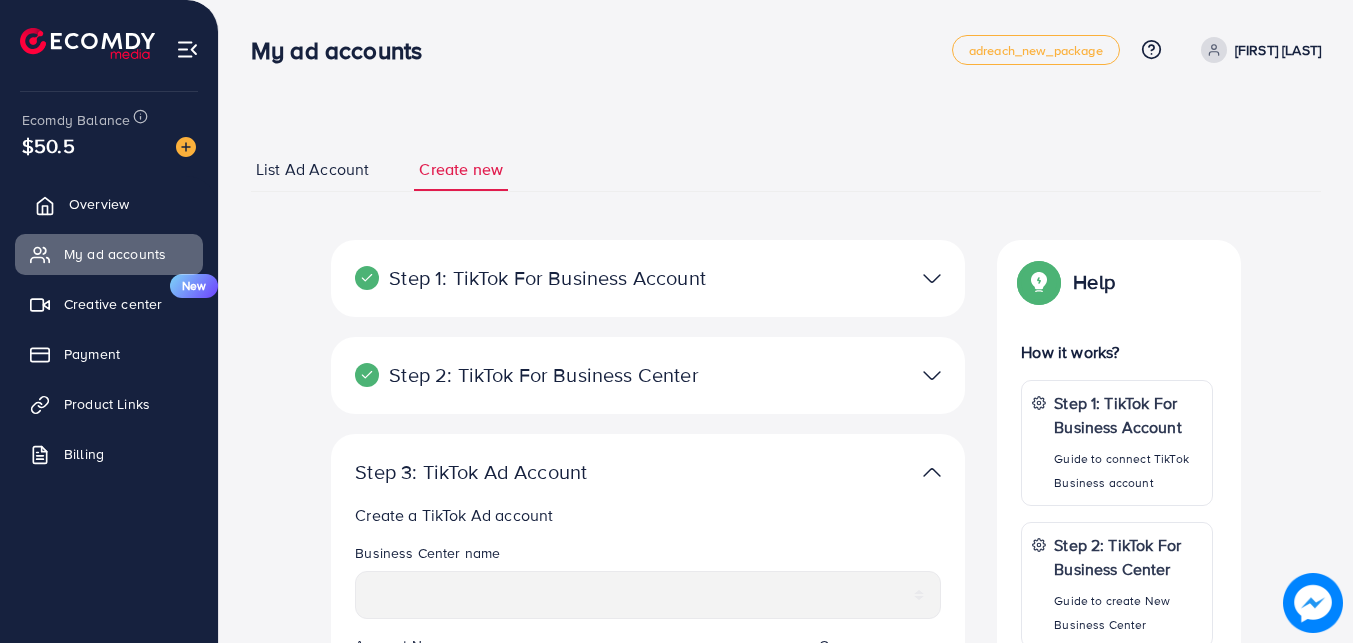 click on "Overview" at bounding box center (109, 204) 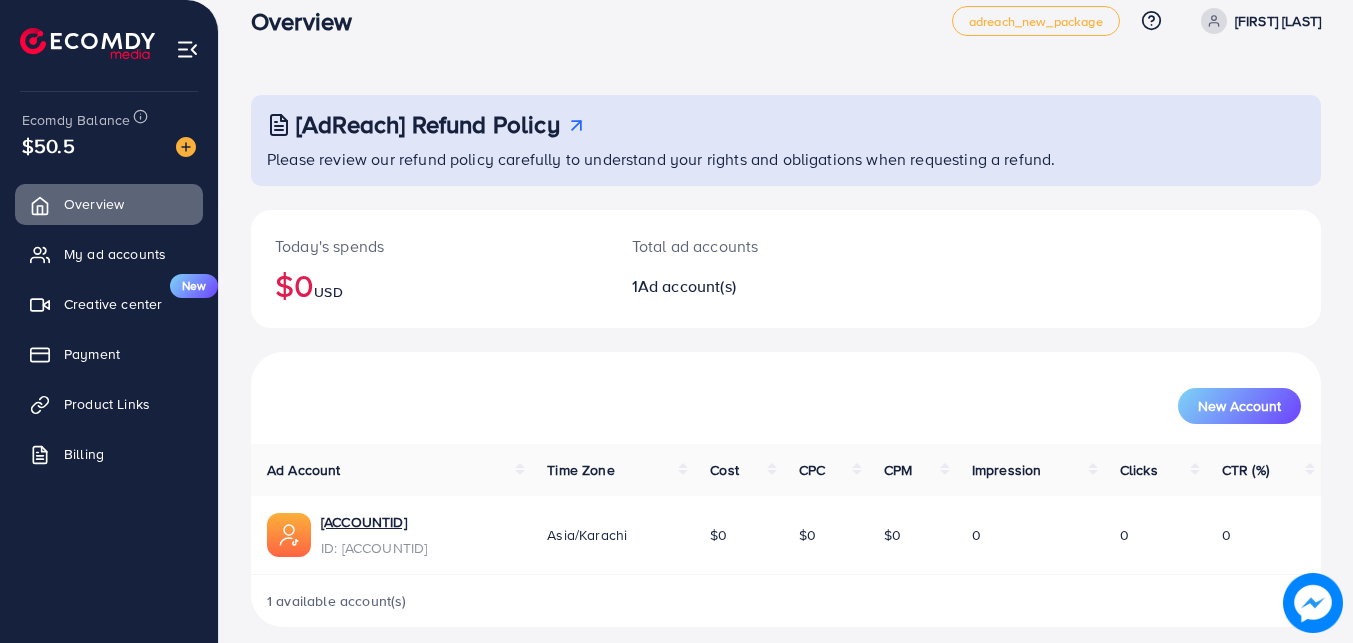 scroll, scrollTop: 45, scrollLeft: 0, axis: vertical 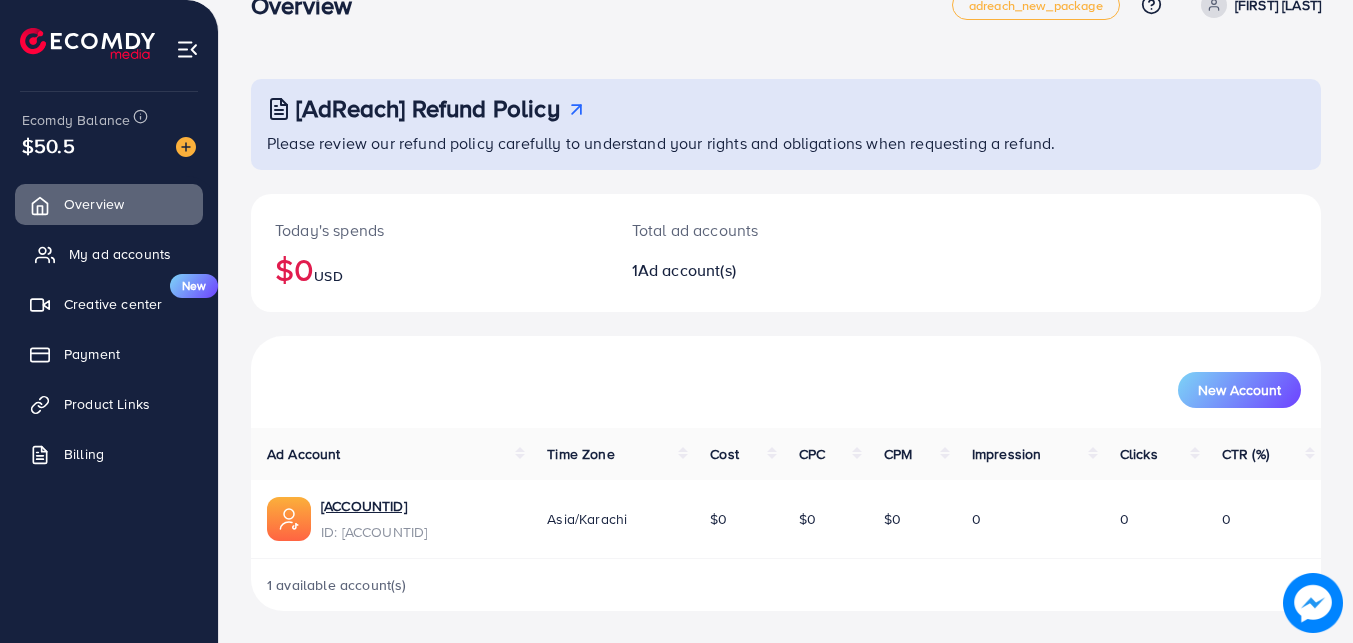 click on "My ad accounts" at bounding box center [120, 254] 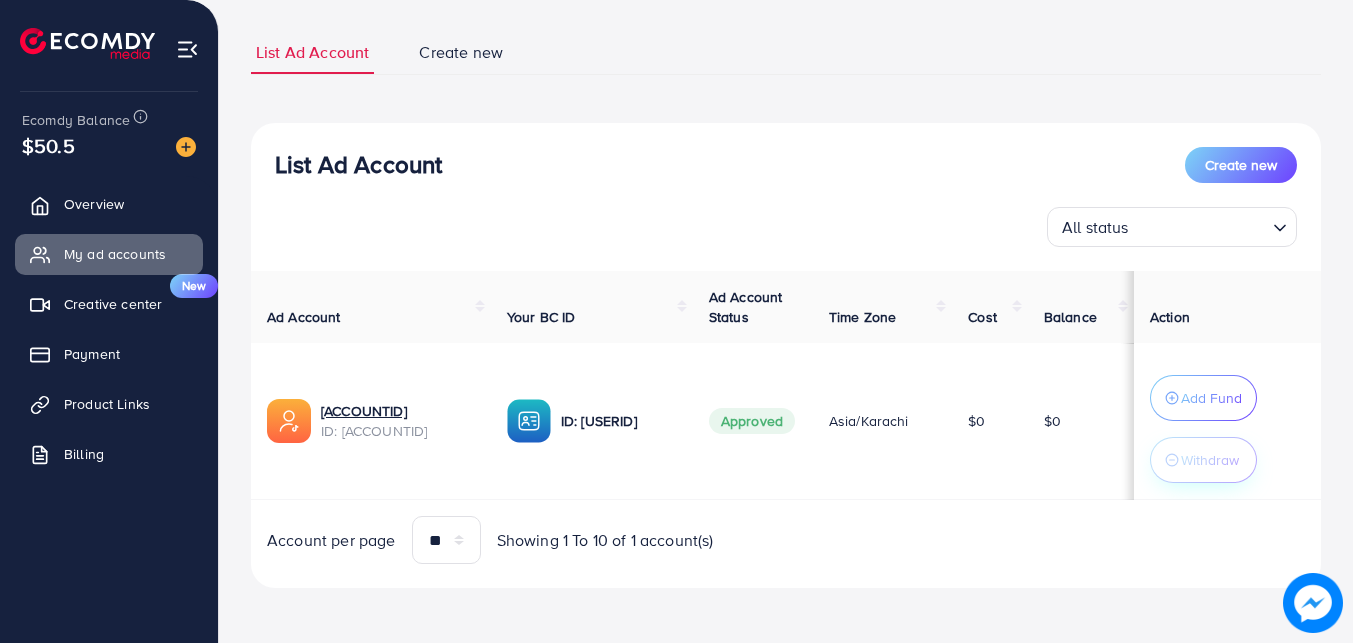 scroll, scrollTop: 118, scrollLeft: 0, axis: vertical 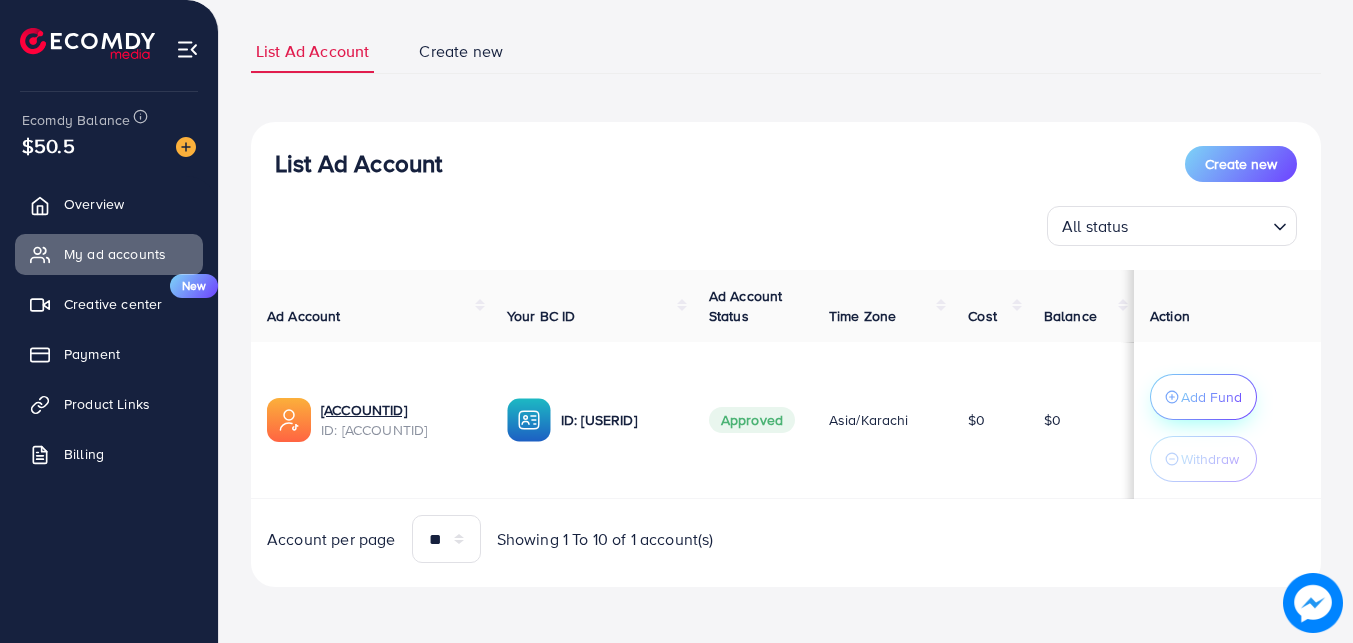 click on "Add Fund" at bounding box center (1211, 397) 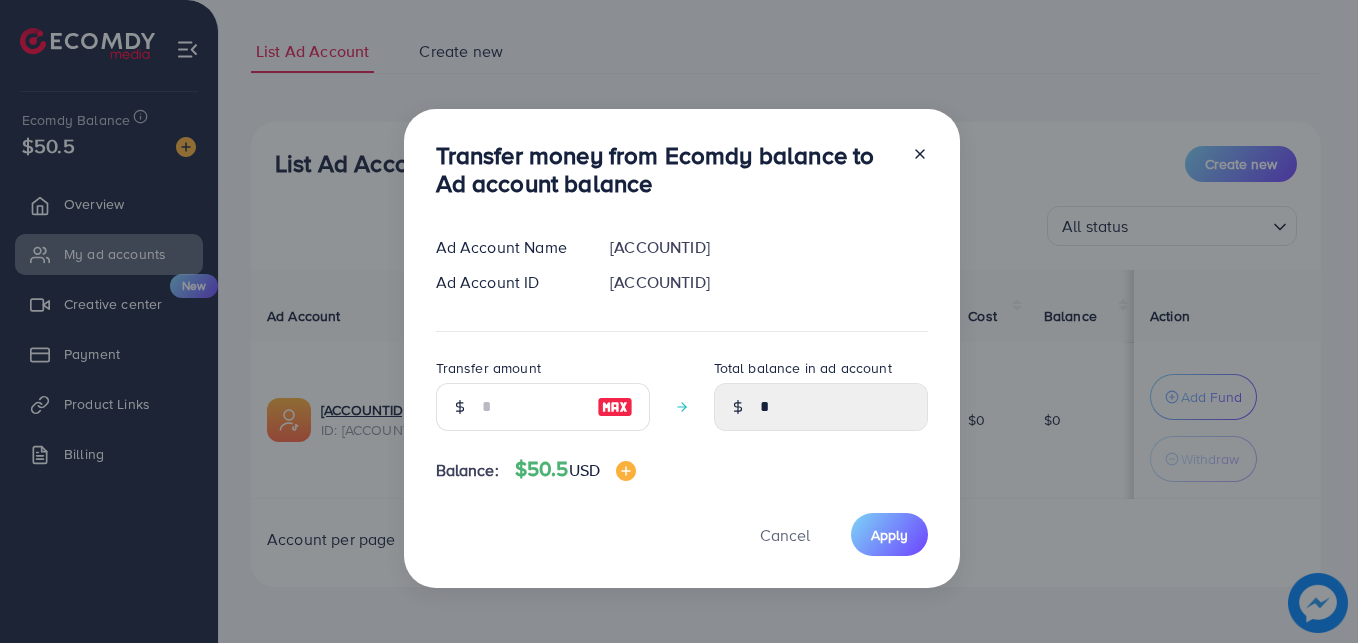 click at bounding box center [459, 407] 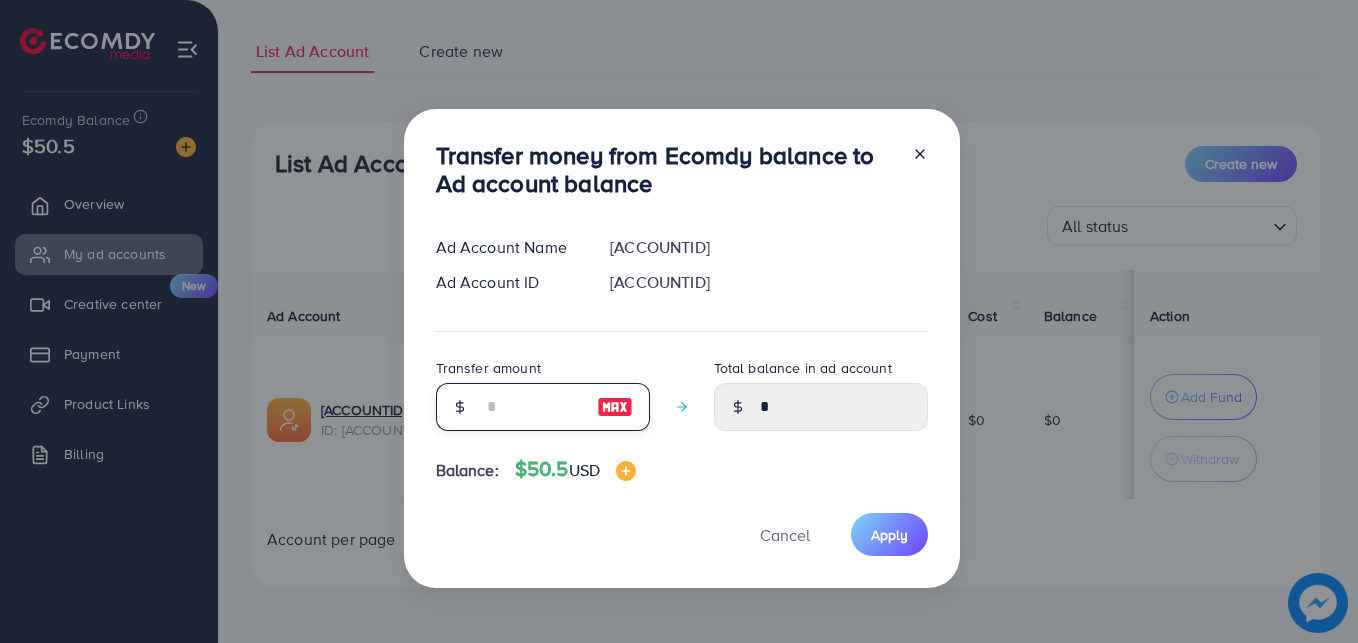 click at bounding box center (532, 407) 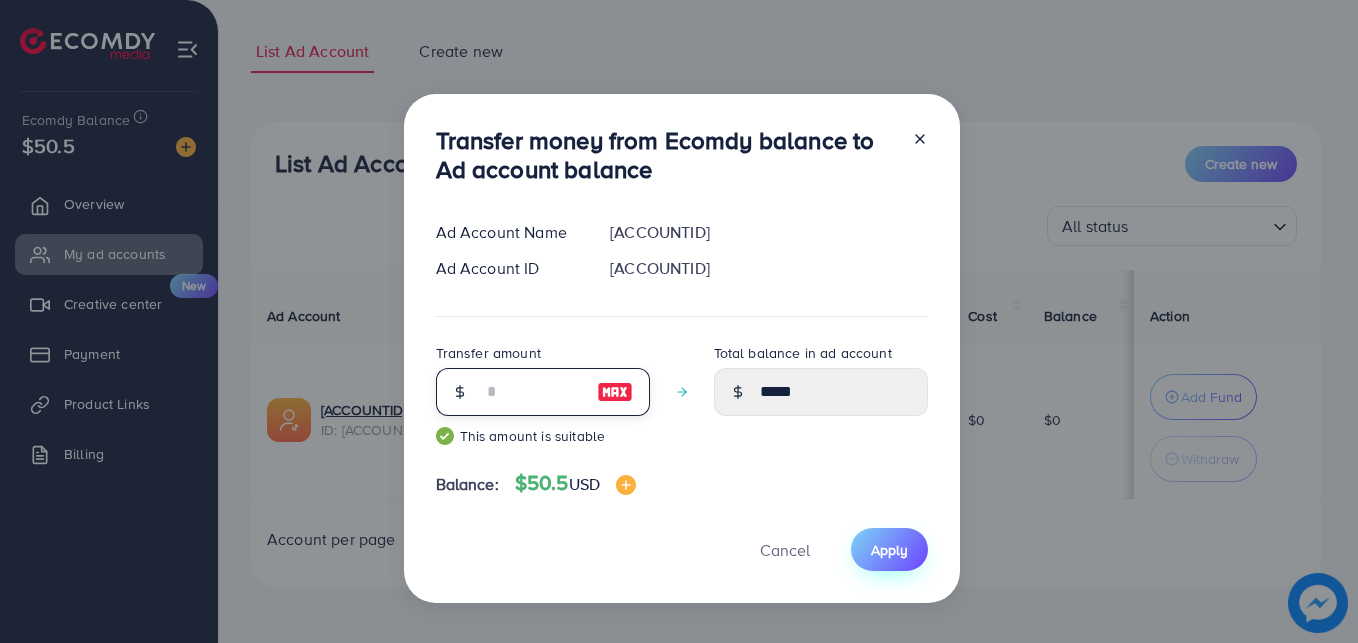 type on "**" 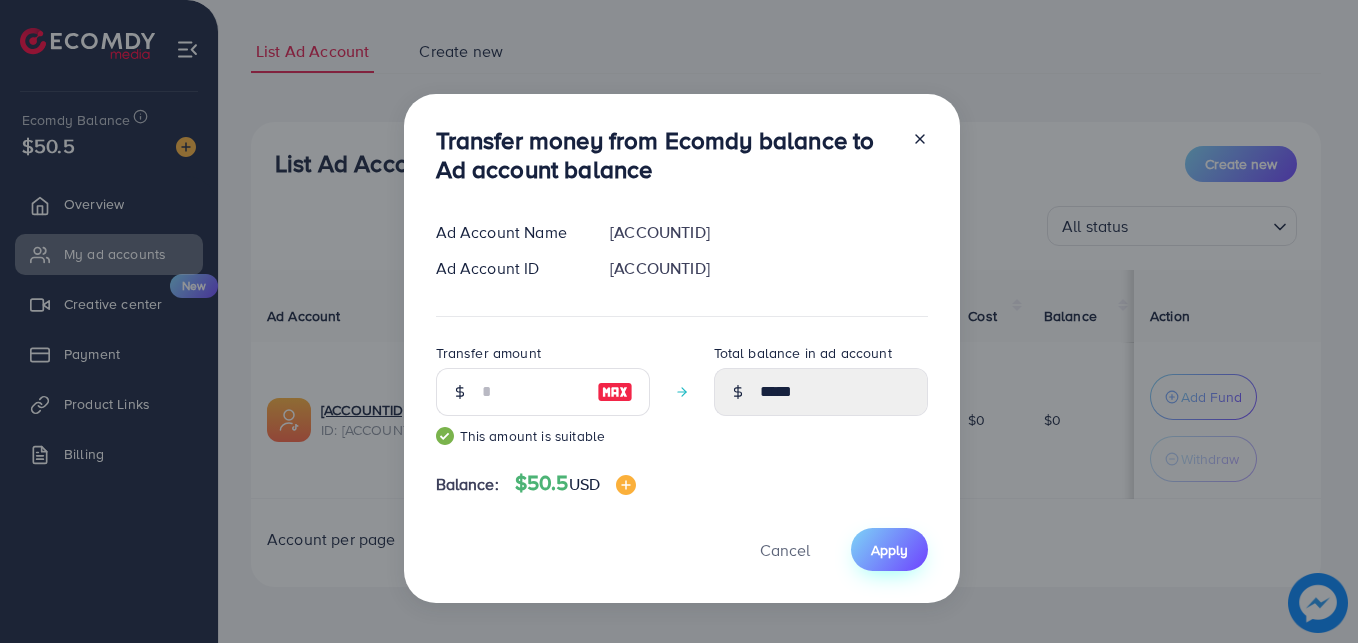 click on "Apply" at bounding box center [889, 549] 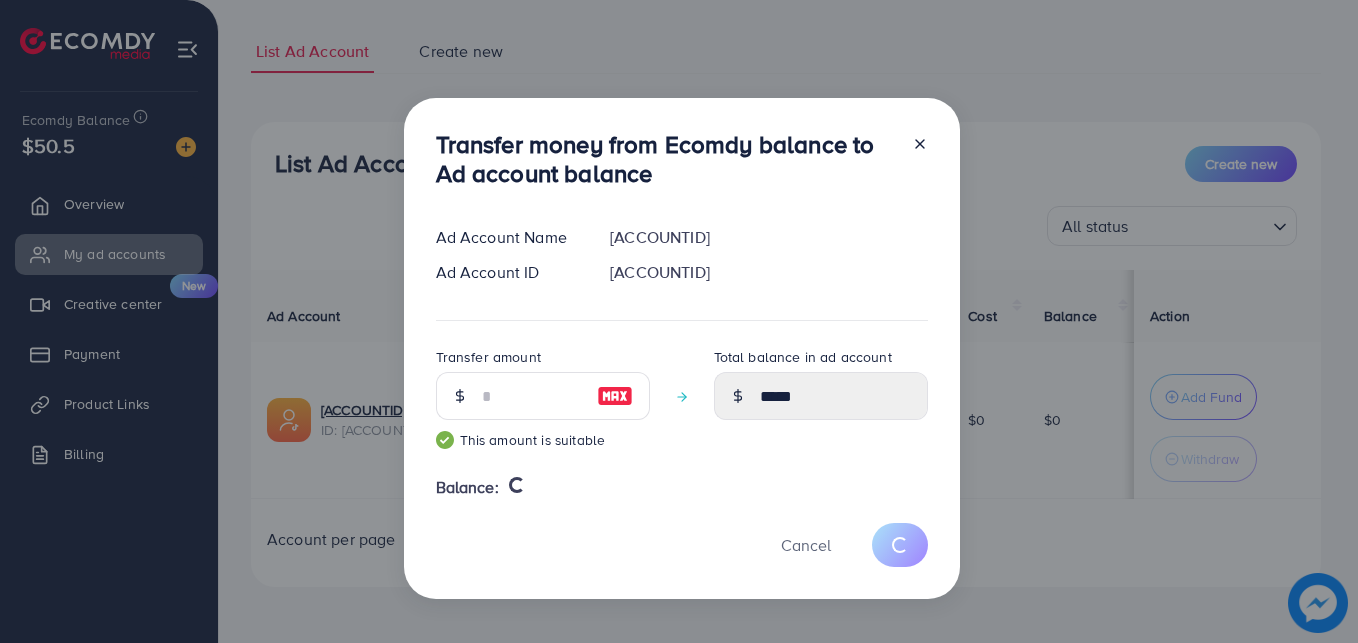 type 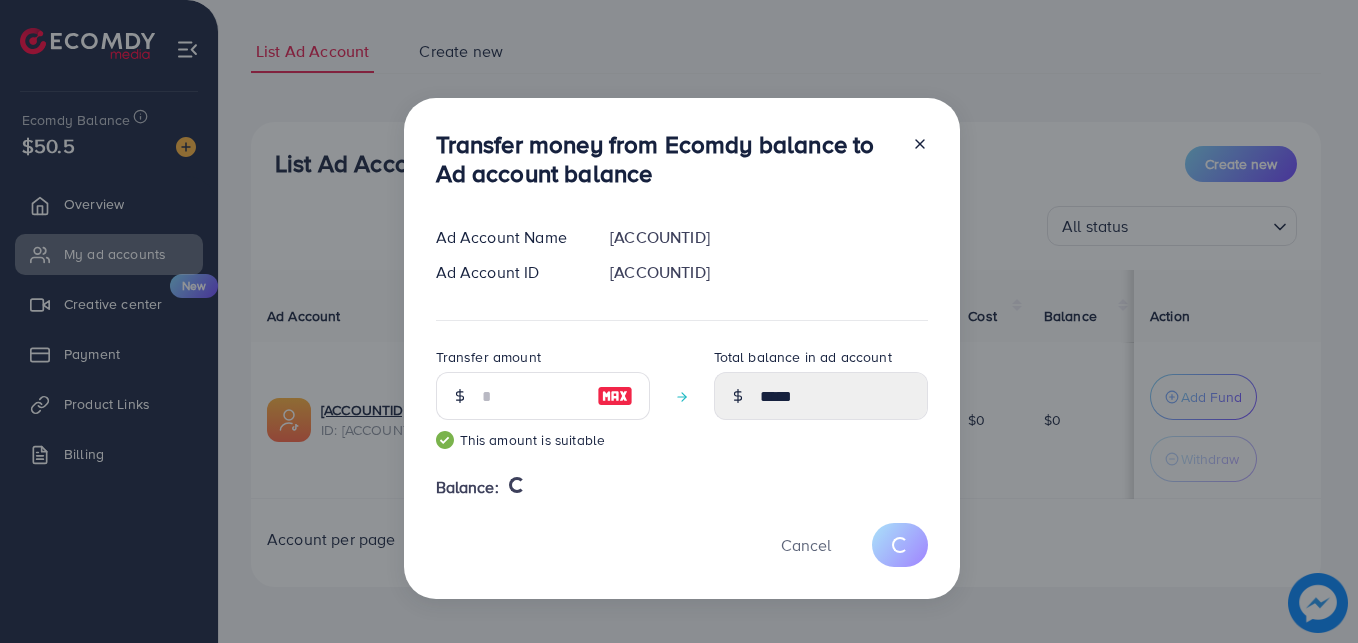 type on "*" 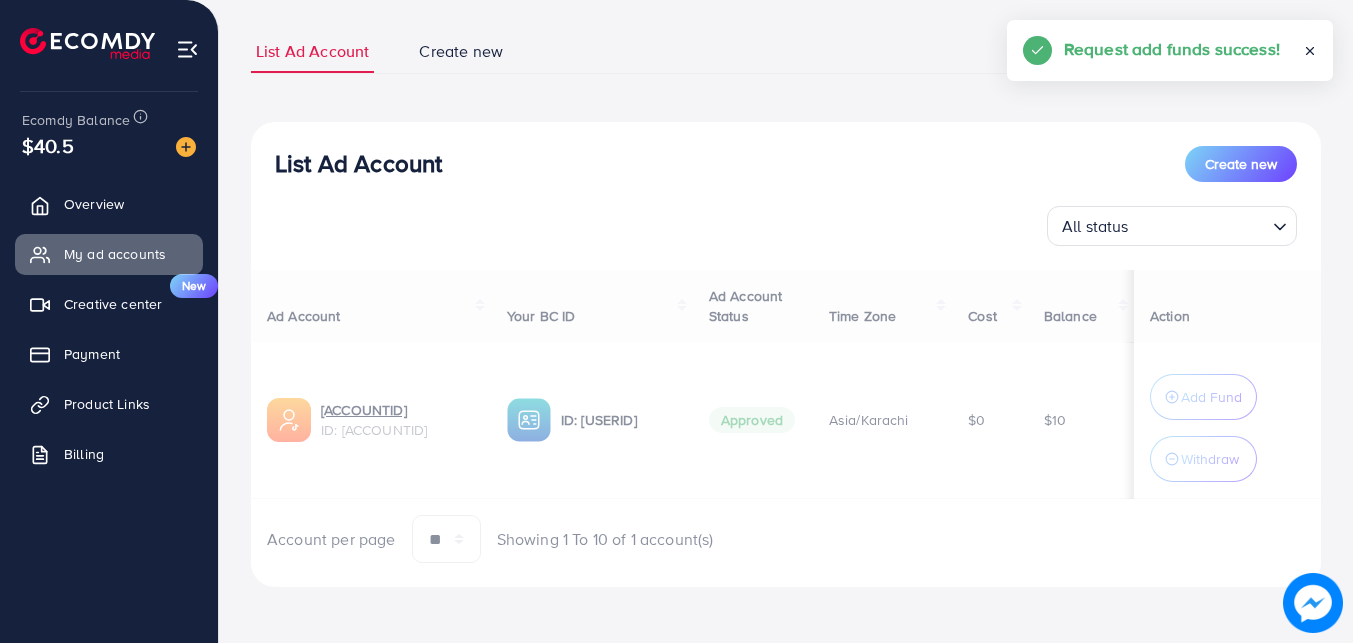click on "Product Links" at bounding box center (107, 404) 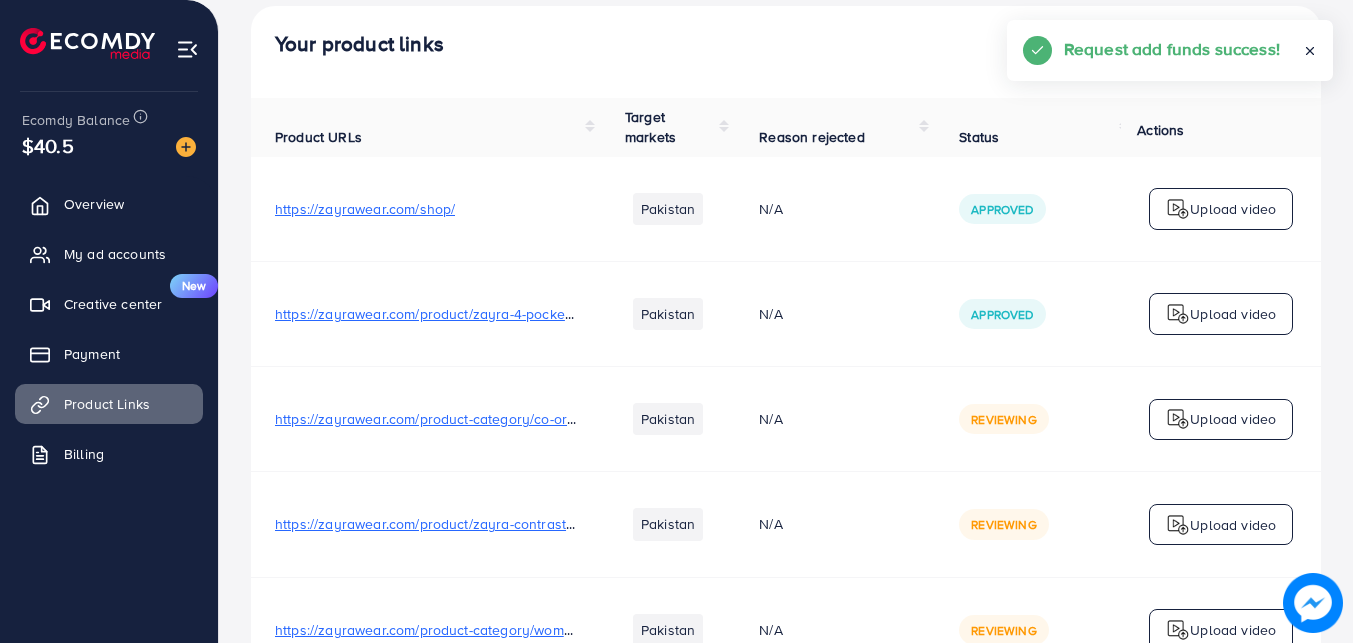 scroll, scrollTop: 0, scrollLeft: 0, axis: both 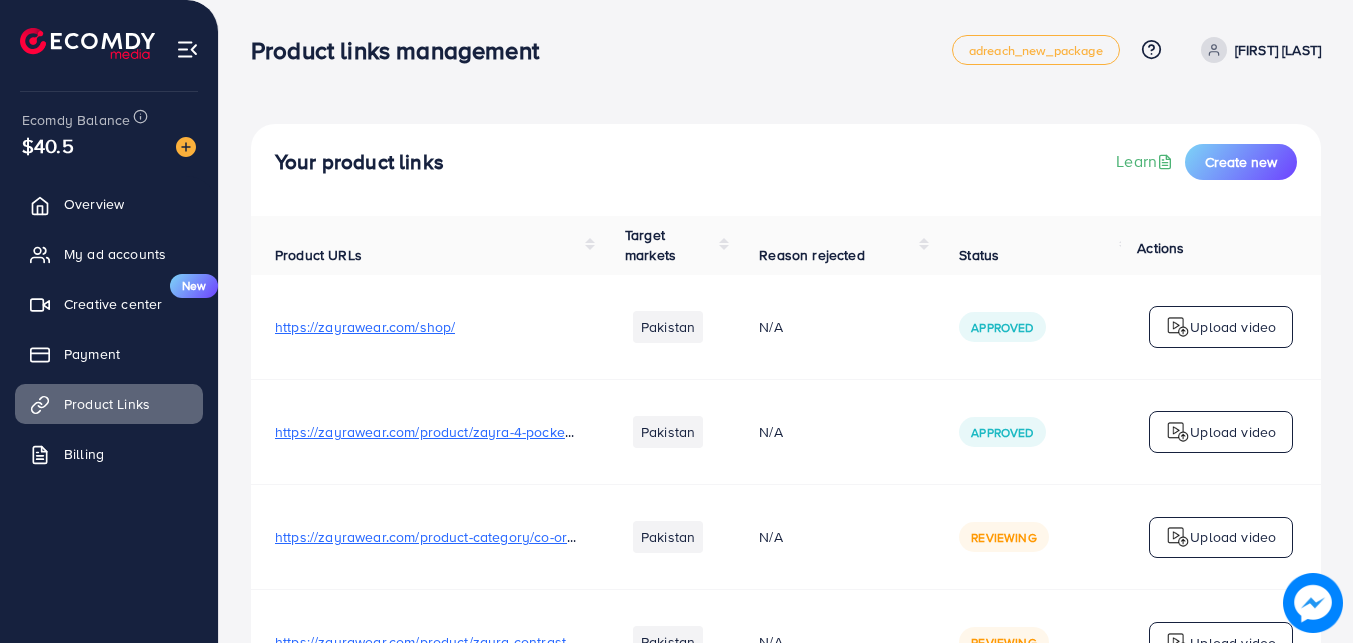 click on "https://zayrawear.com/shop/" at bounding box center (365, 327) 